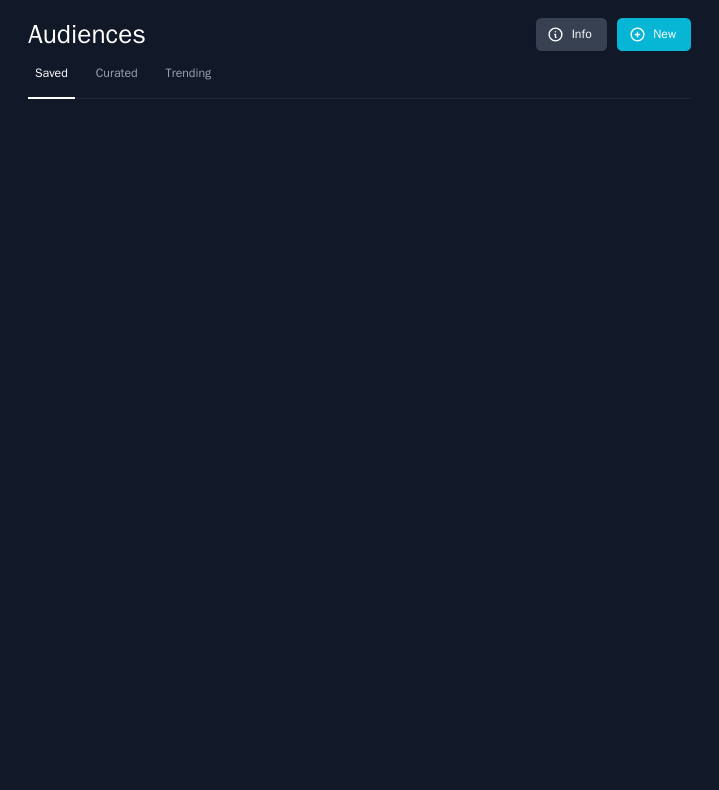 scroll, scrollTop: 0, scrollLeft: 0, axis: both 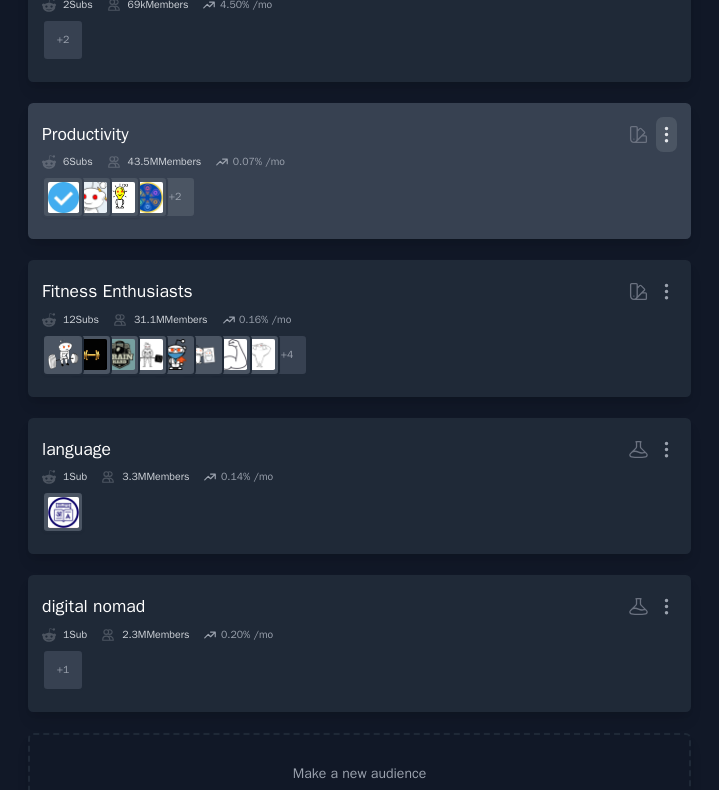 click 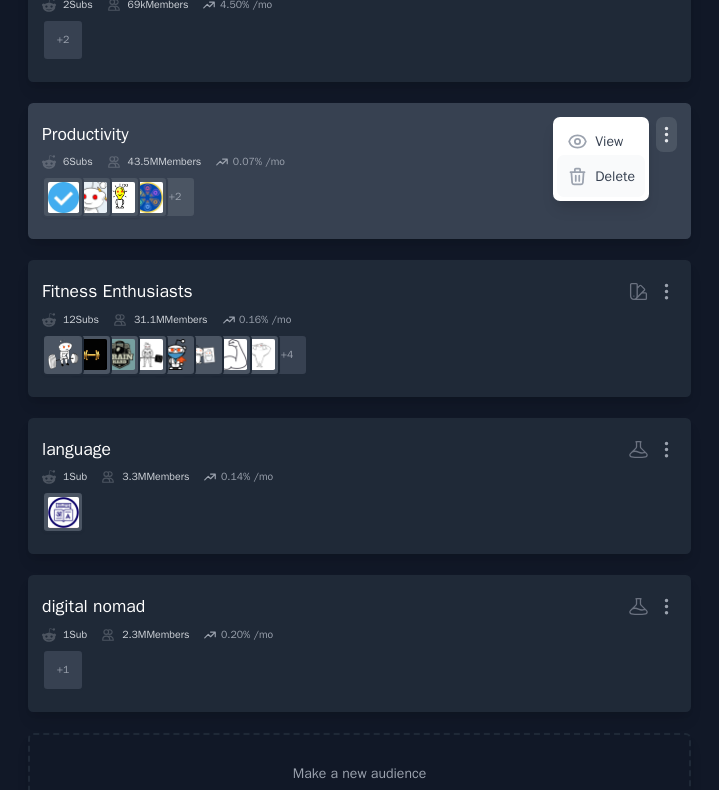 click on "Delete" at bounding box center [615, 176] 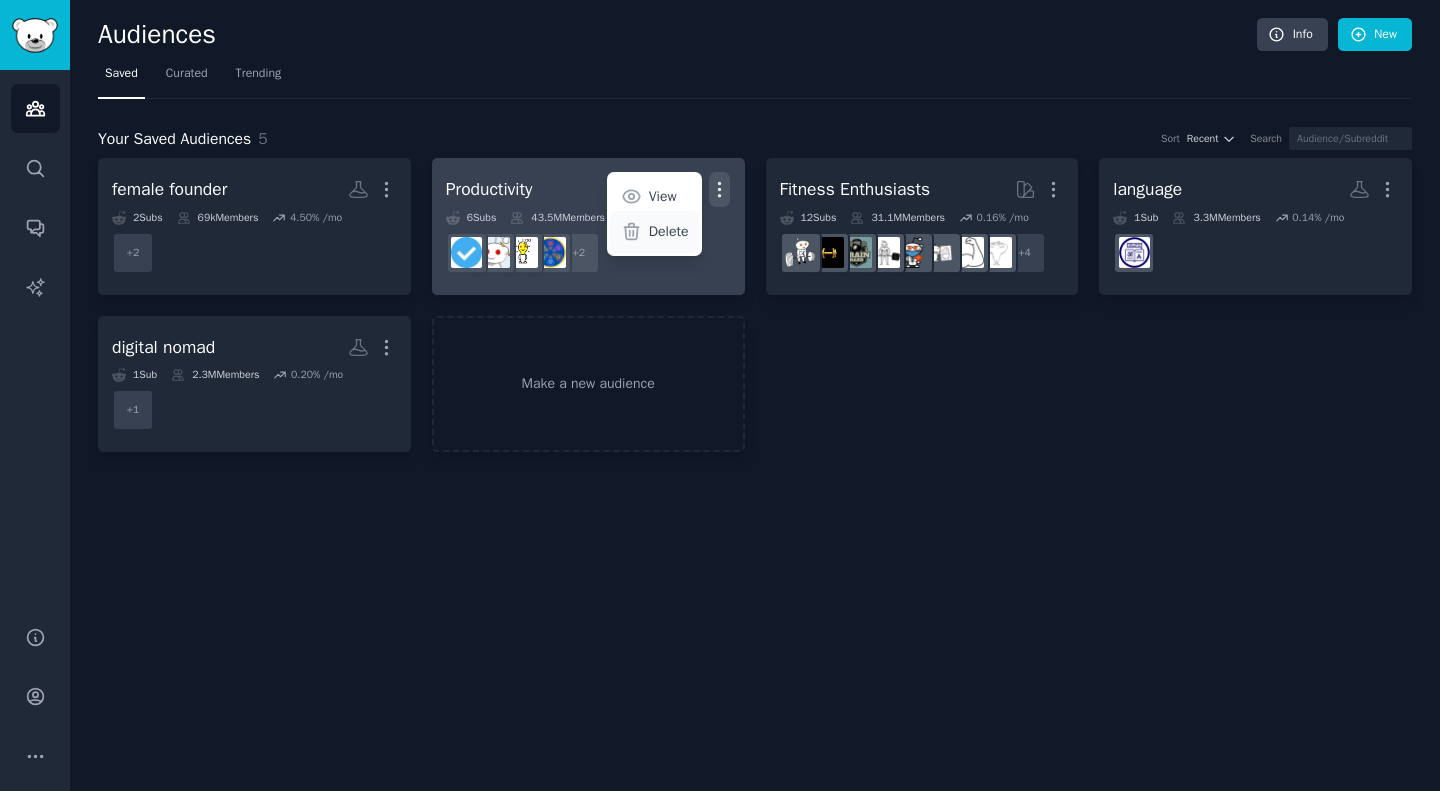 scroll, scrollTop: 0, scrollLeft: 0, axis: both 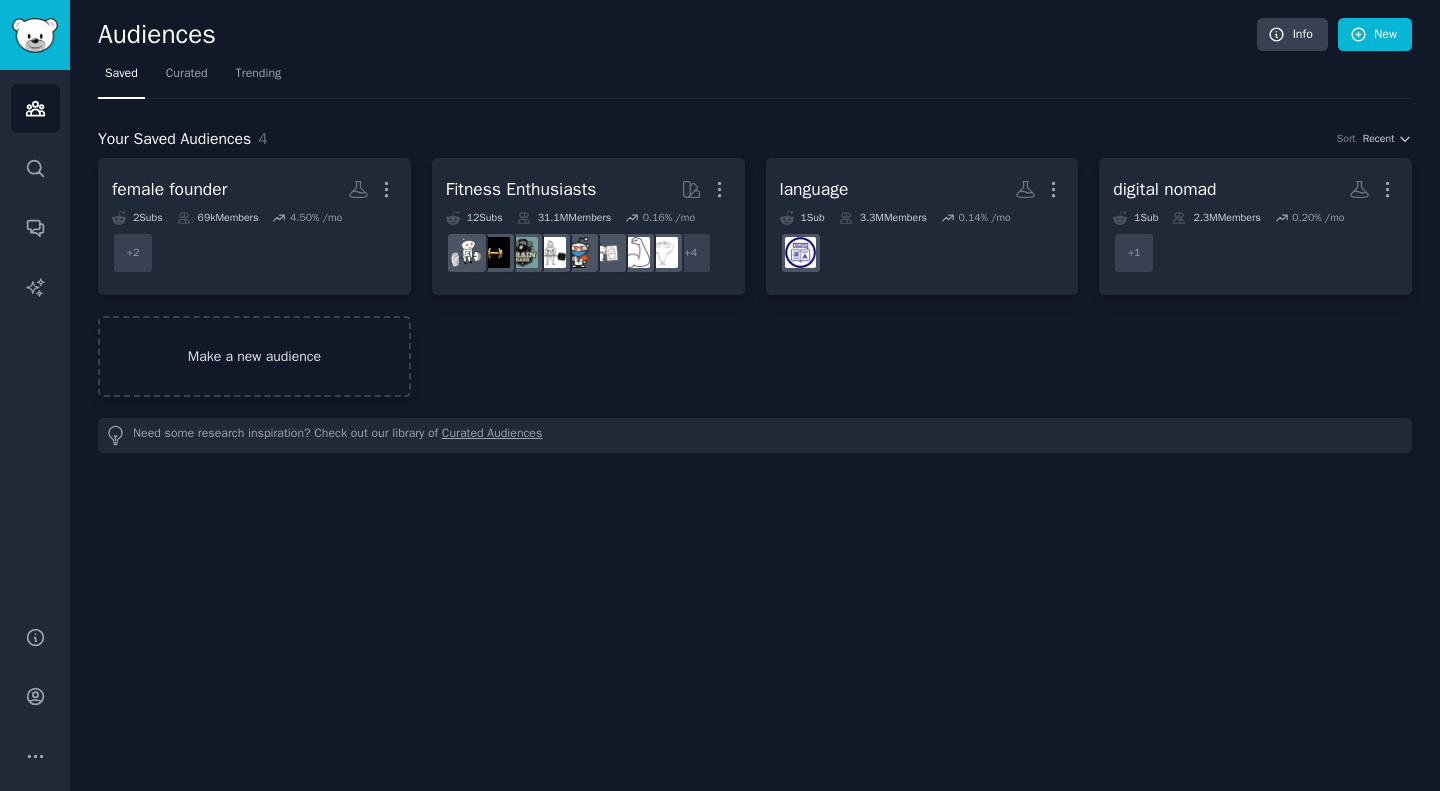 click on "Make a new audience" at bounding box center (254, 356) 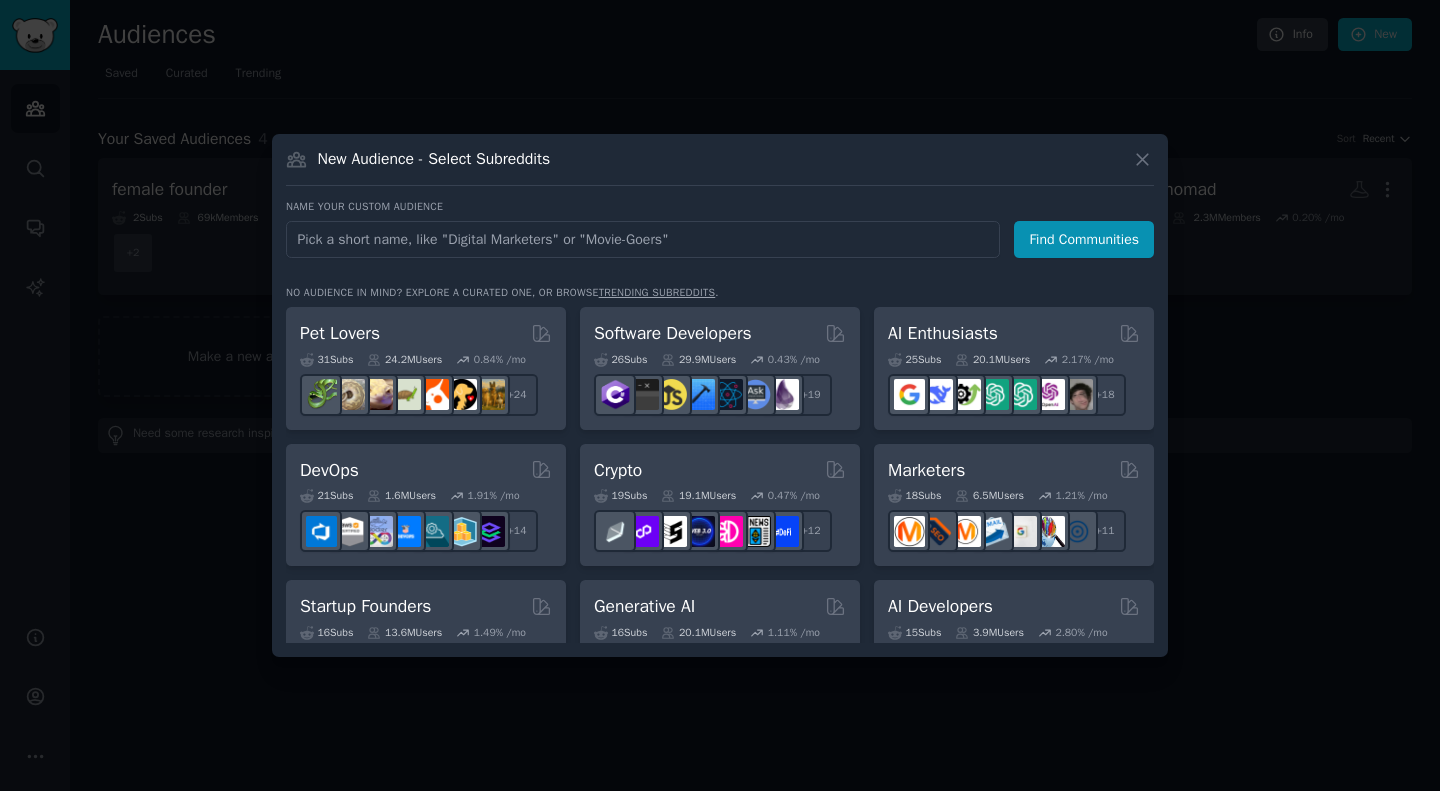 click at bounding box center [643, 239] 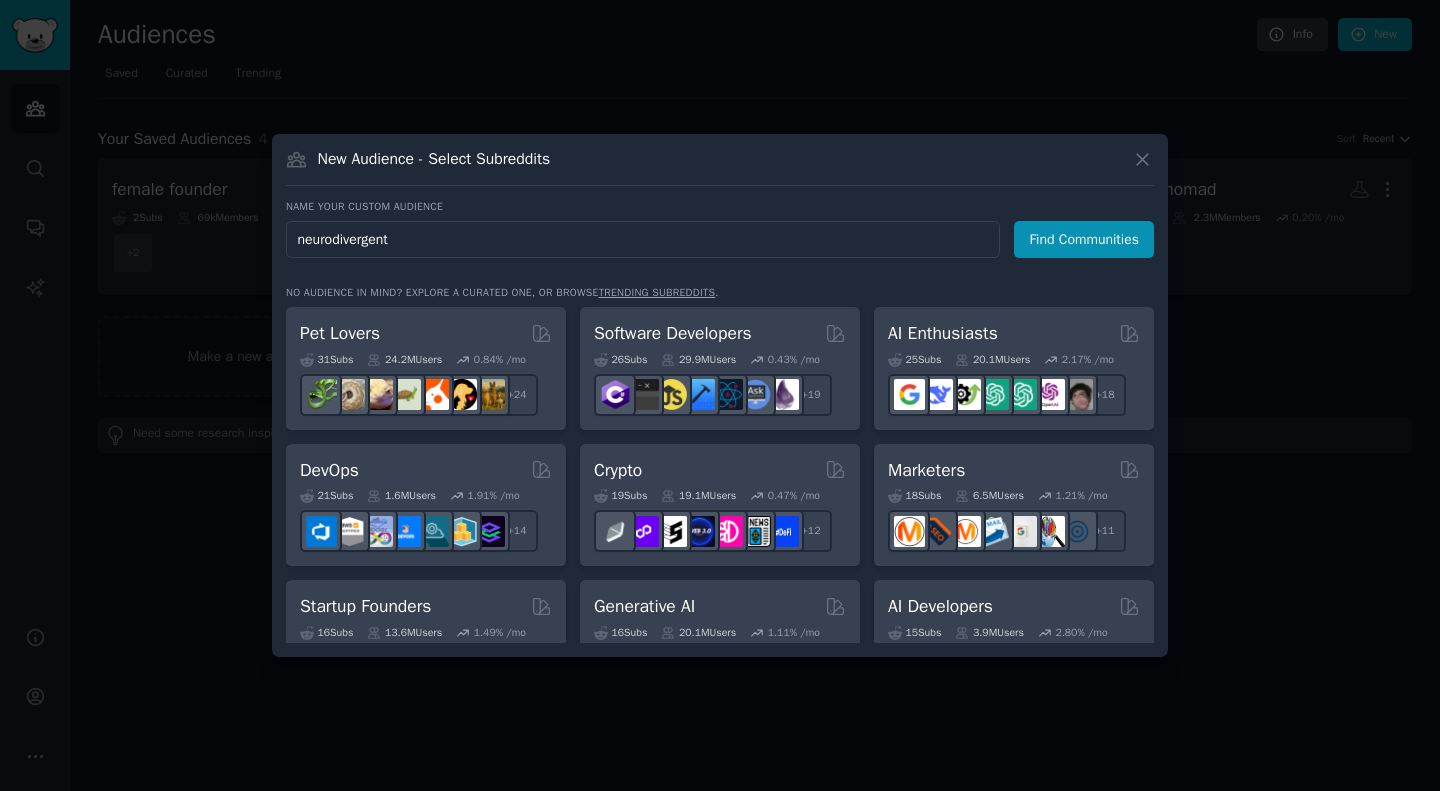 type on "neurodivergent" 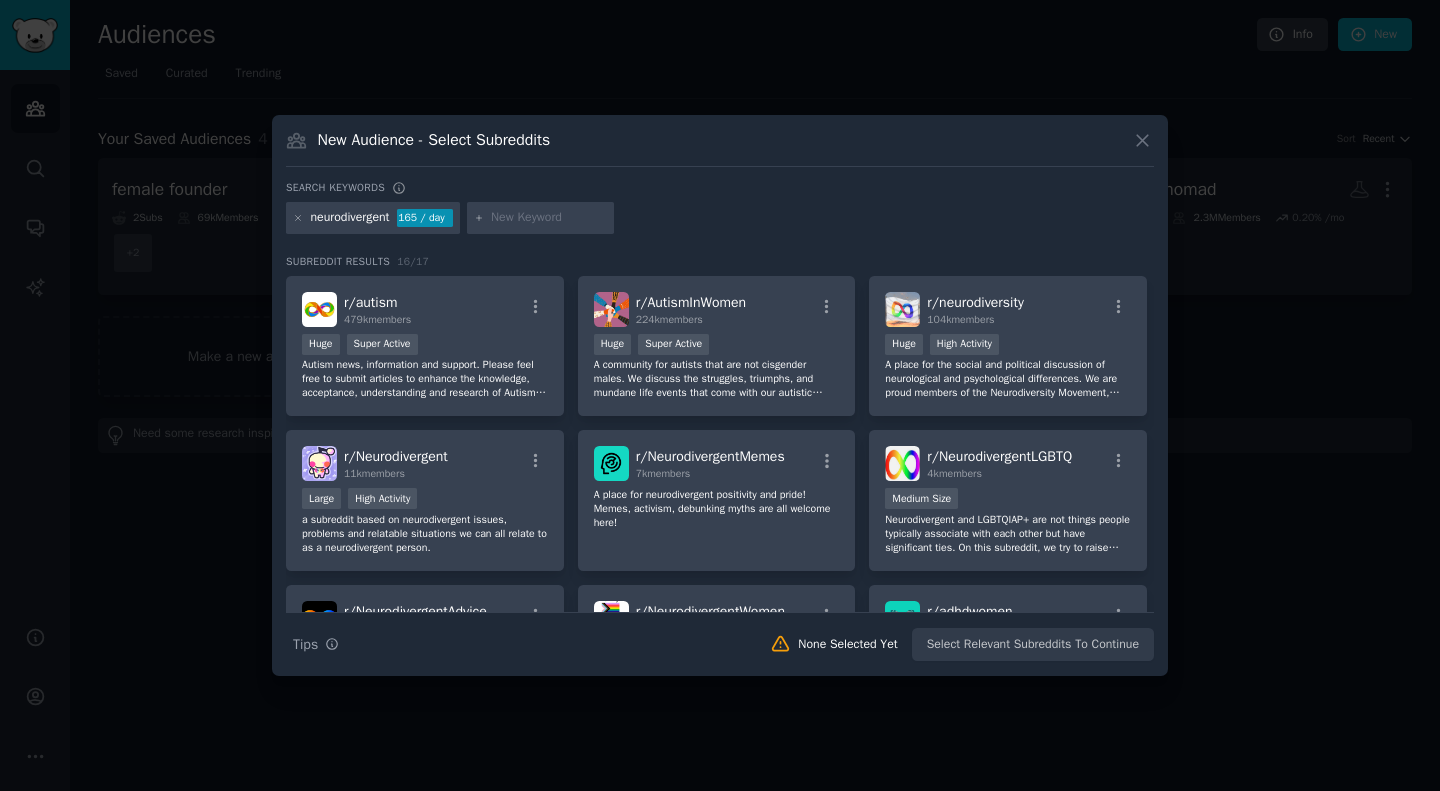 click on "Huge Super Active" at bounding box center [425, 346] 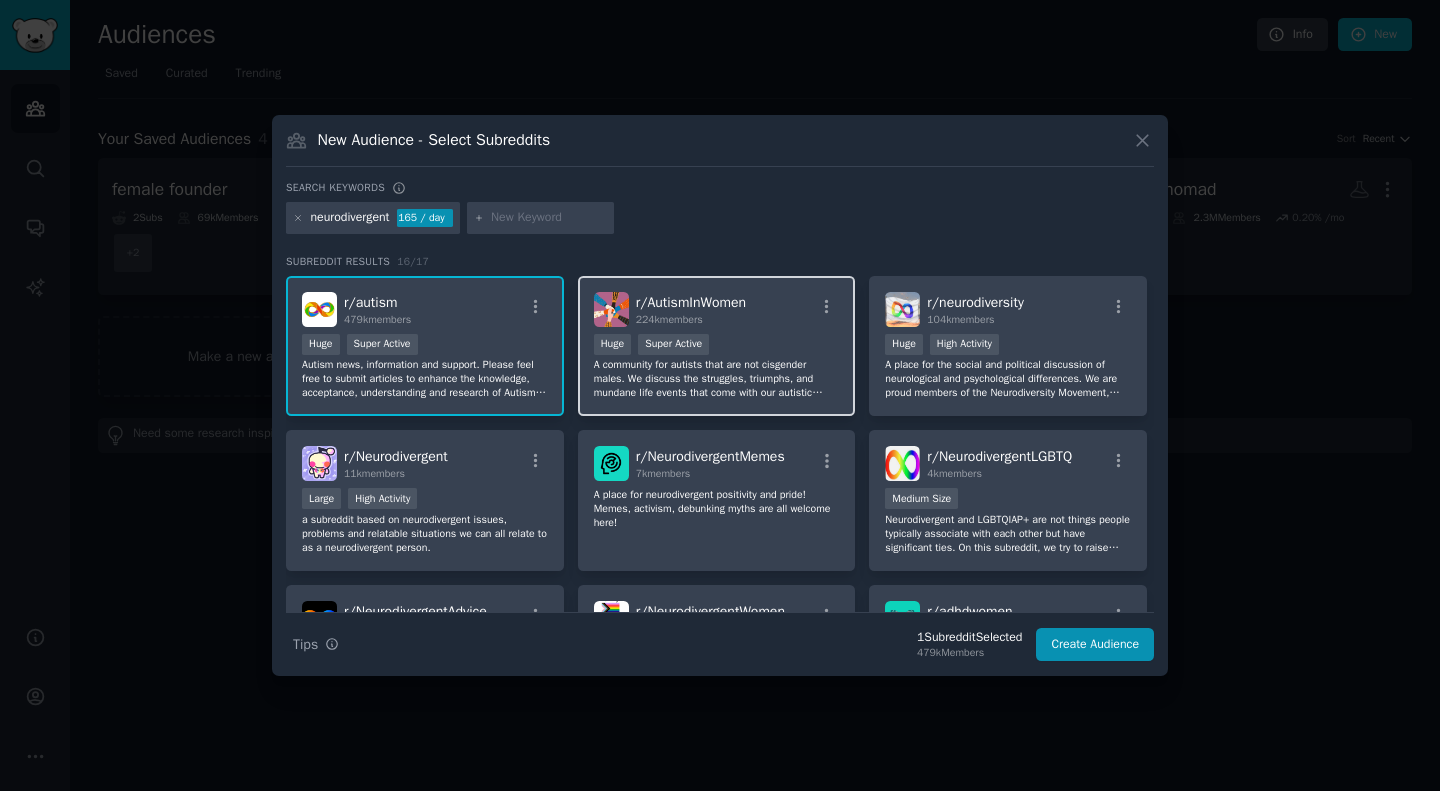 click on ">= 95th percentile for submissions / day Huge Super Active" at bounding box center (717, 346) 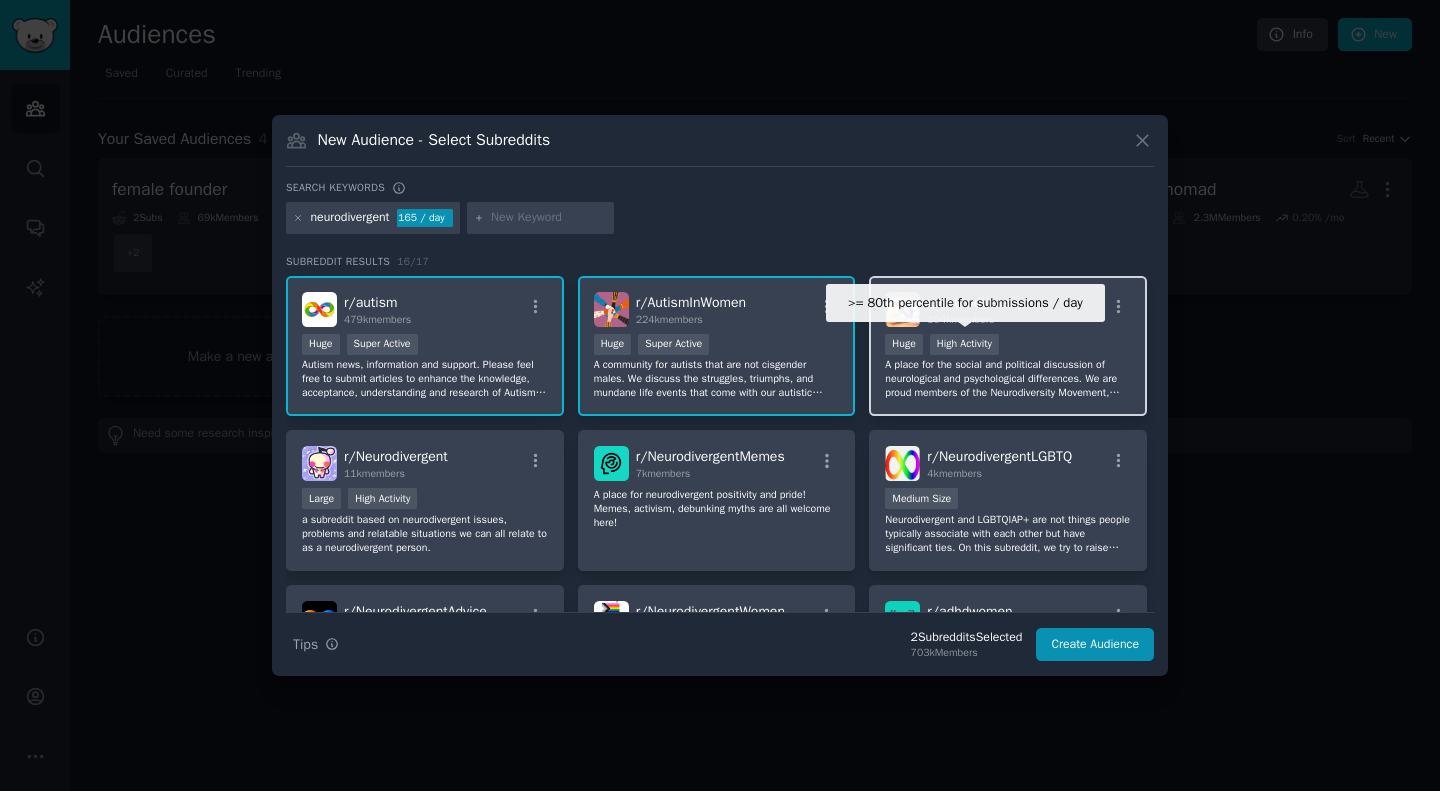 click on "High Activity" at bounding box center (964, 344) 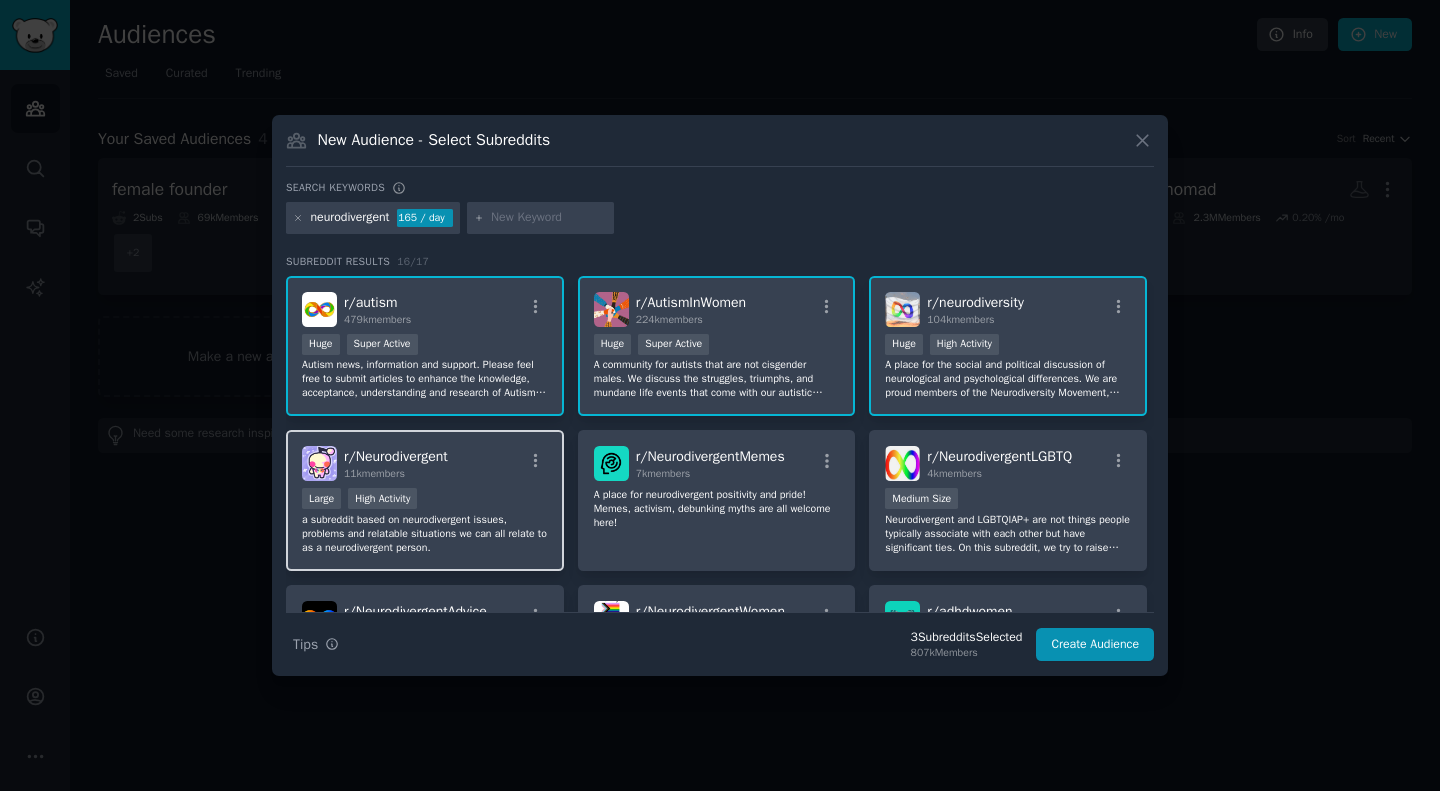 click on "a  subreddit  based  on  neurodivergent  issues,  problems  and  relatable  situations  we  can  all  relate  to  as  a  neurodivergent  person." at bounding box center [425, 534] 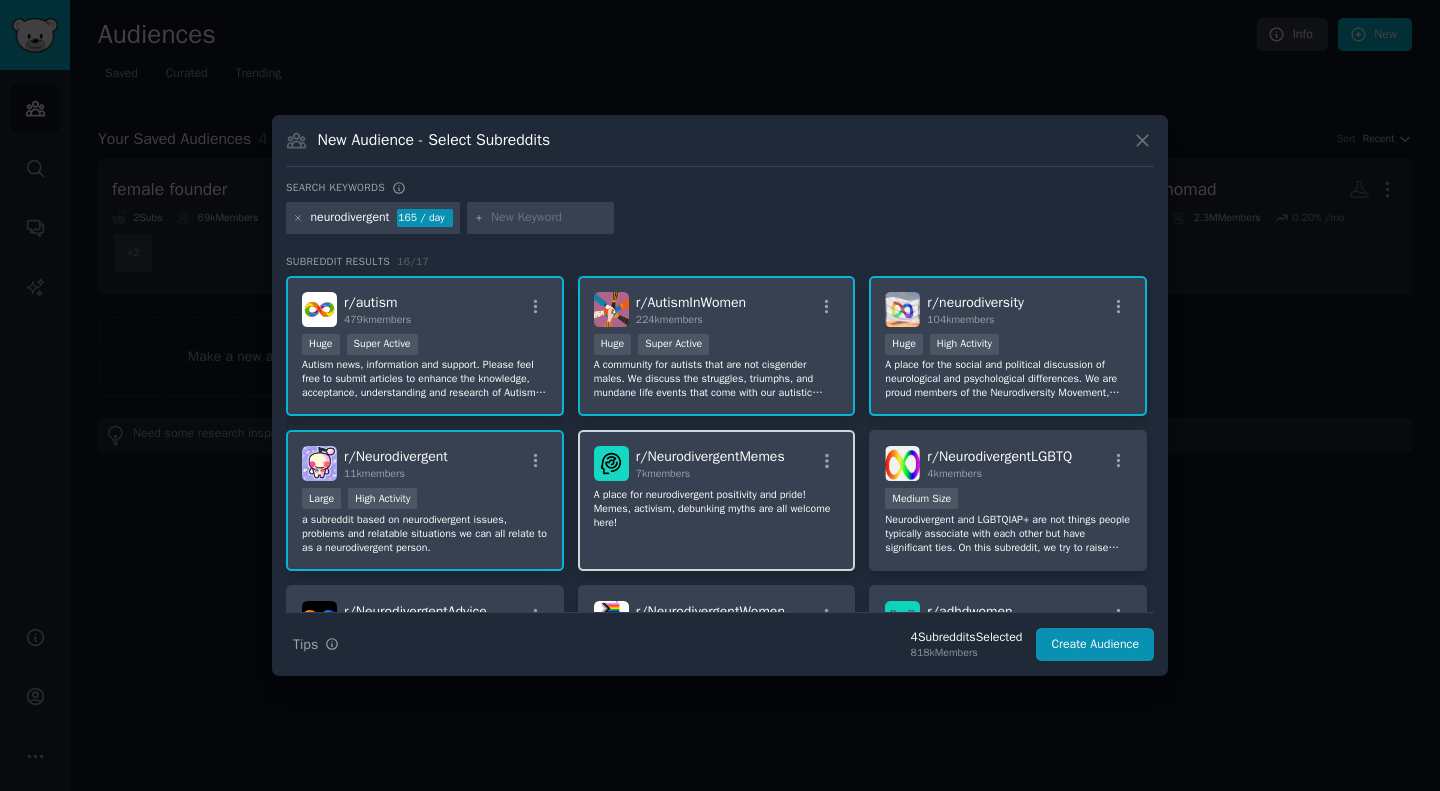 click on "r/ NeurodivergentMemes 7k members A place for neurodivergent positivity and pride! Memes, activism, debunking myths are all welcome here!" at bounding box center (717, 500) 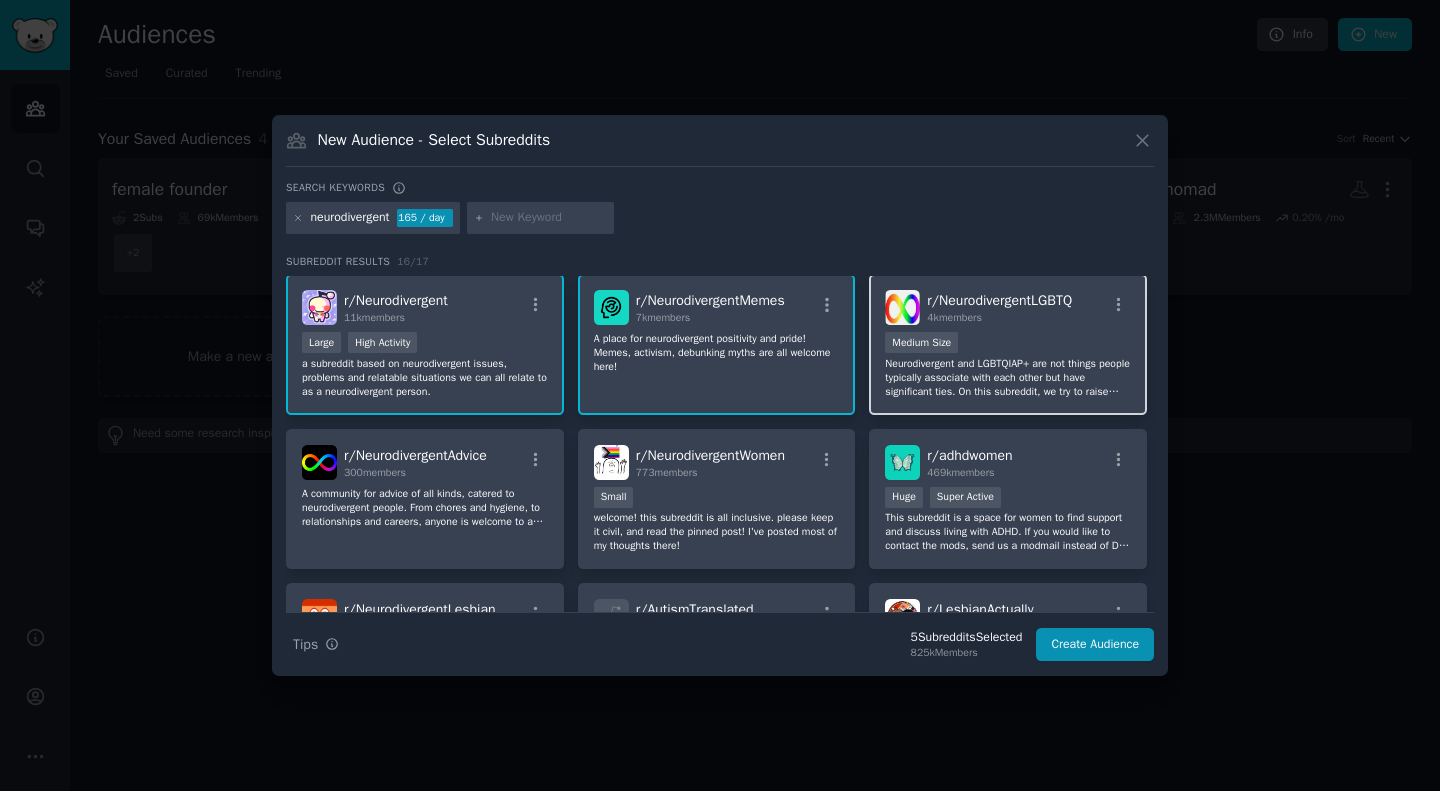 scroll, scrollTop: 157, scrollLeft: 0, axis: vertical 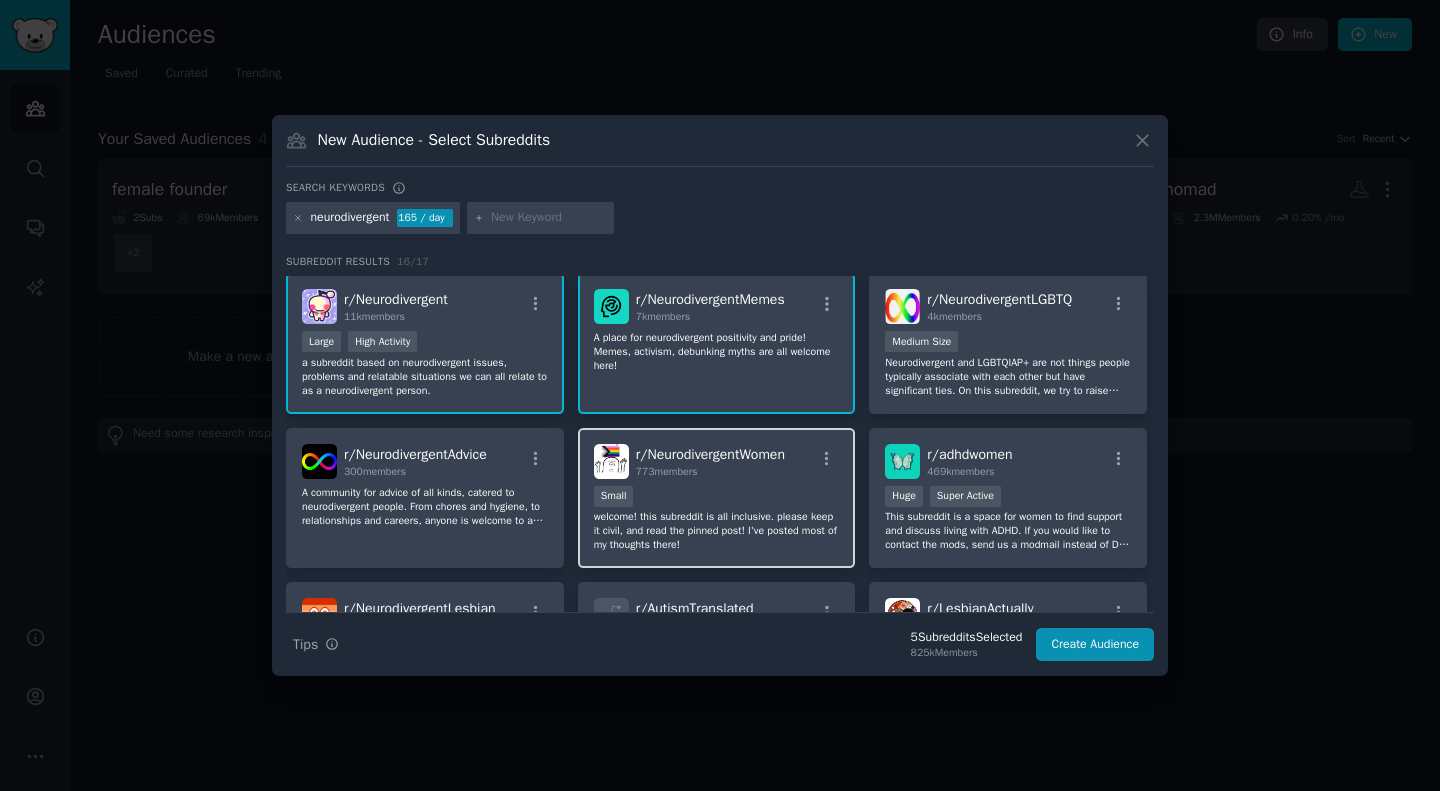 click on "Small" at bounding box center (717, 498) 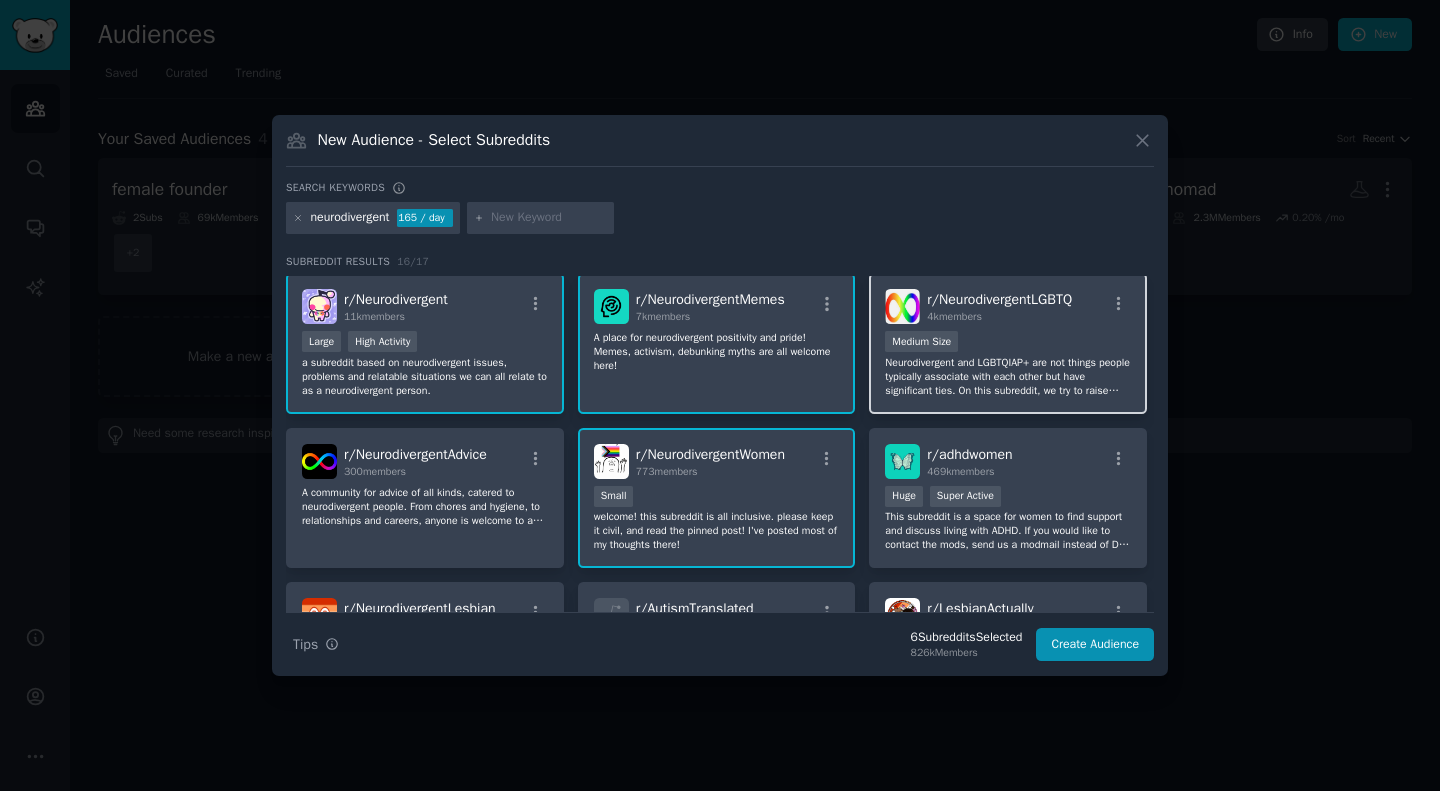 click on "Neurodivergent and LGBTQIAP+ are not things people typically associate with each other but have significant ties. On this subreddit, we try to raise support, community, solidarity, and awareness for those who are both LGBTQIAP+ and Neurodivergent." at bounding box center [1008, 377] 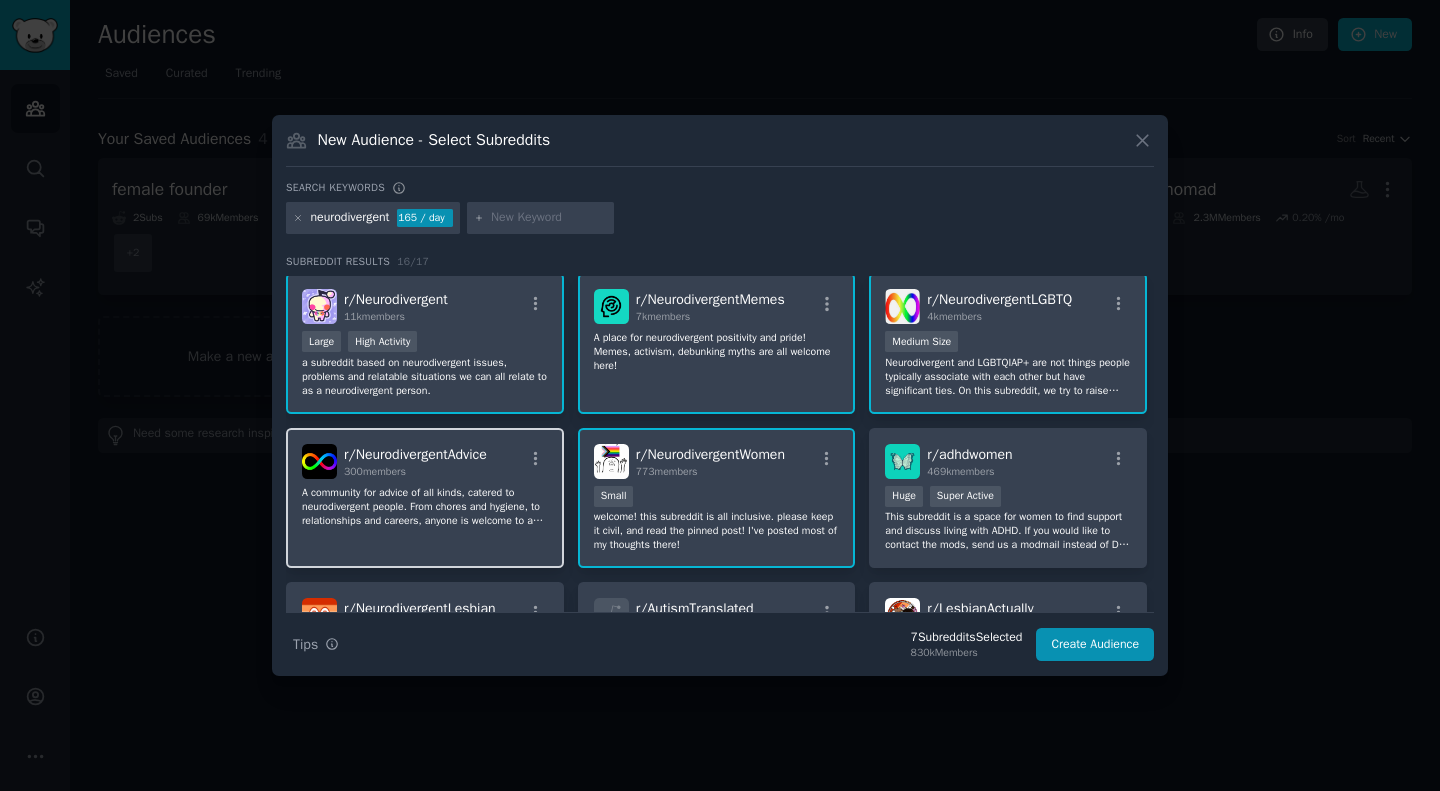 click on "A community for advice of all kinds, catered to neurodivergent people. From chores and hygiene, to relationships and careers, anyone is welcome to ask, answer, or advise.
Hate and trolling is not tolerated." 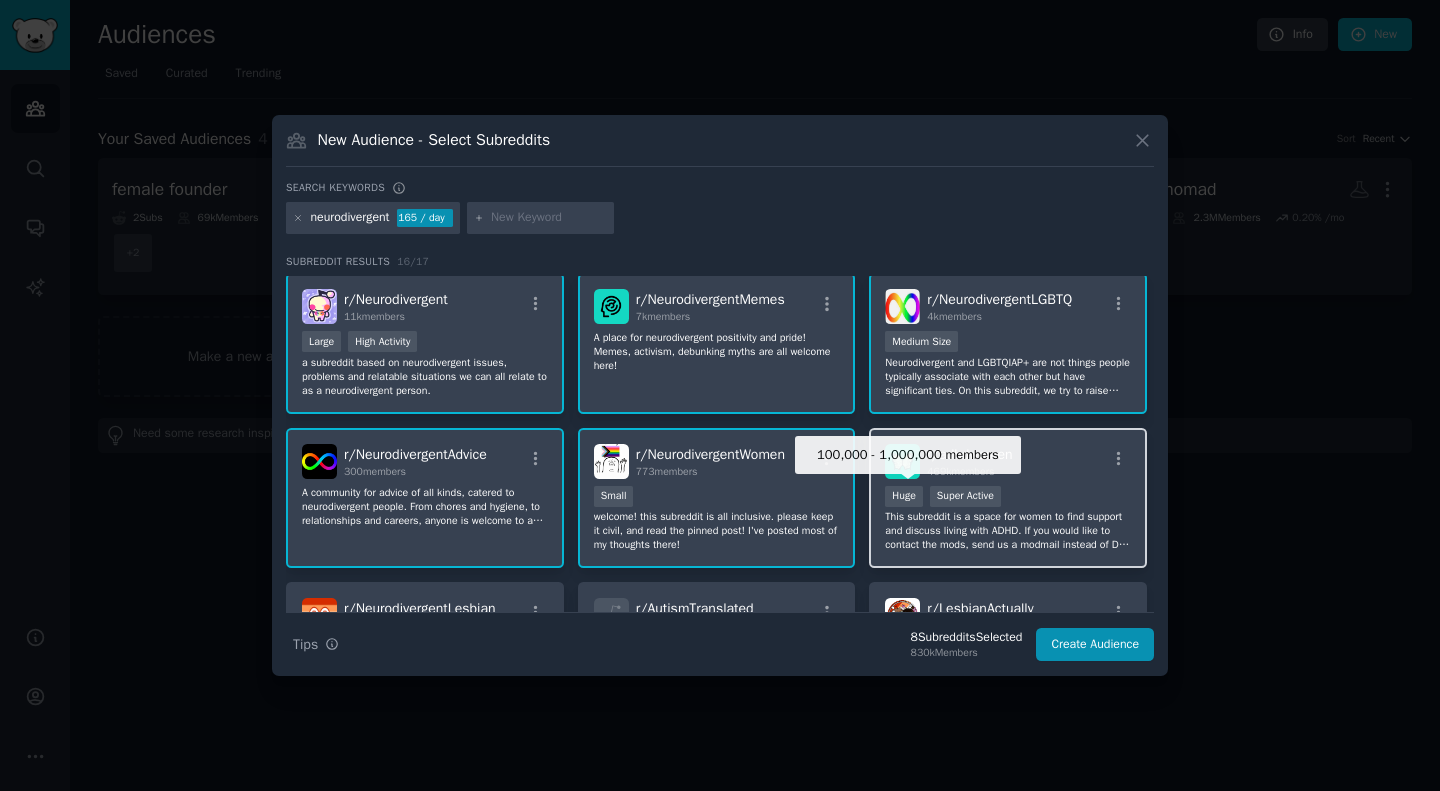 click on "Huge" at bounding box center [904, 496] 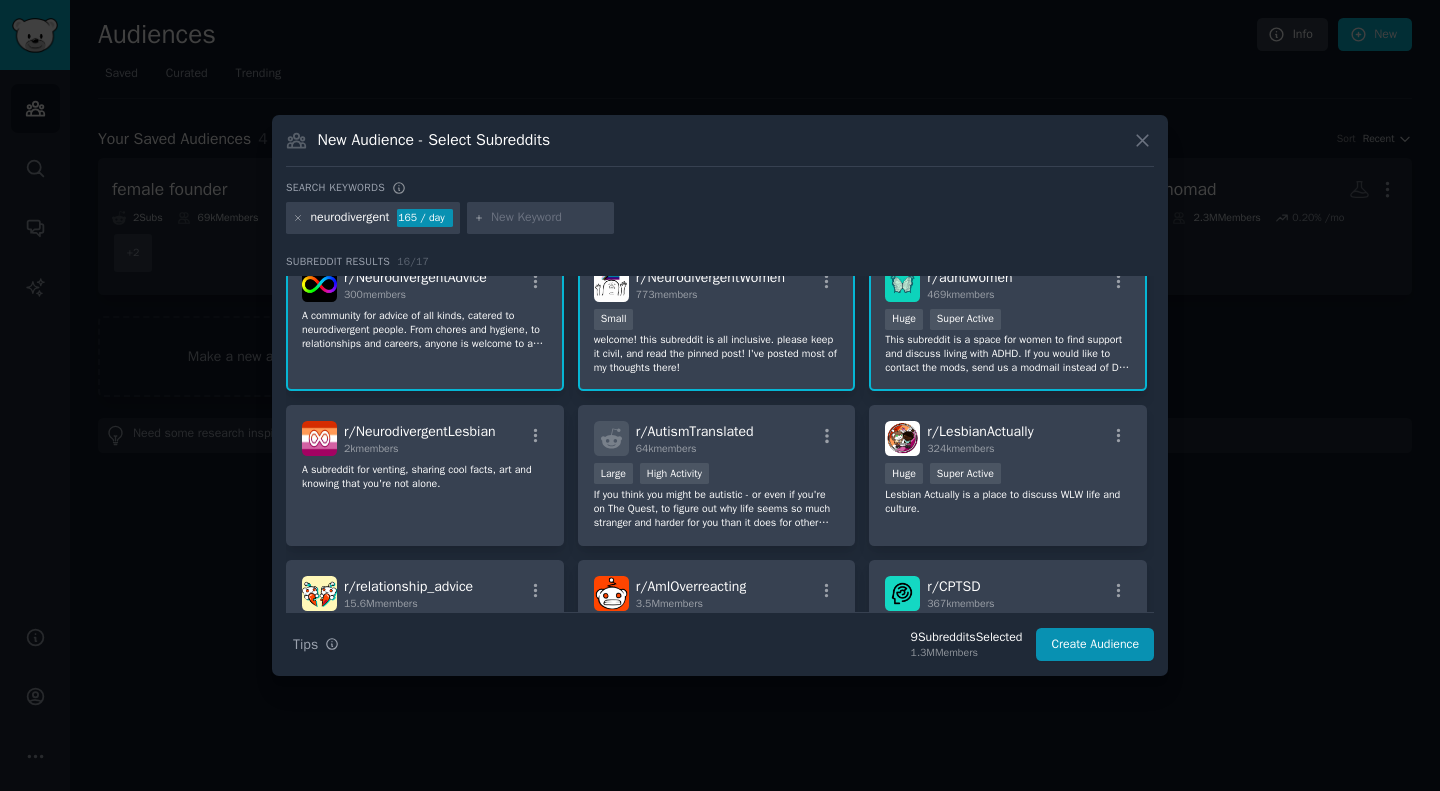 scroll, scrollTop: 369, scrollLeft: 0, axis: vertical 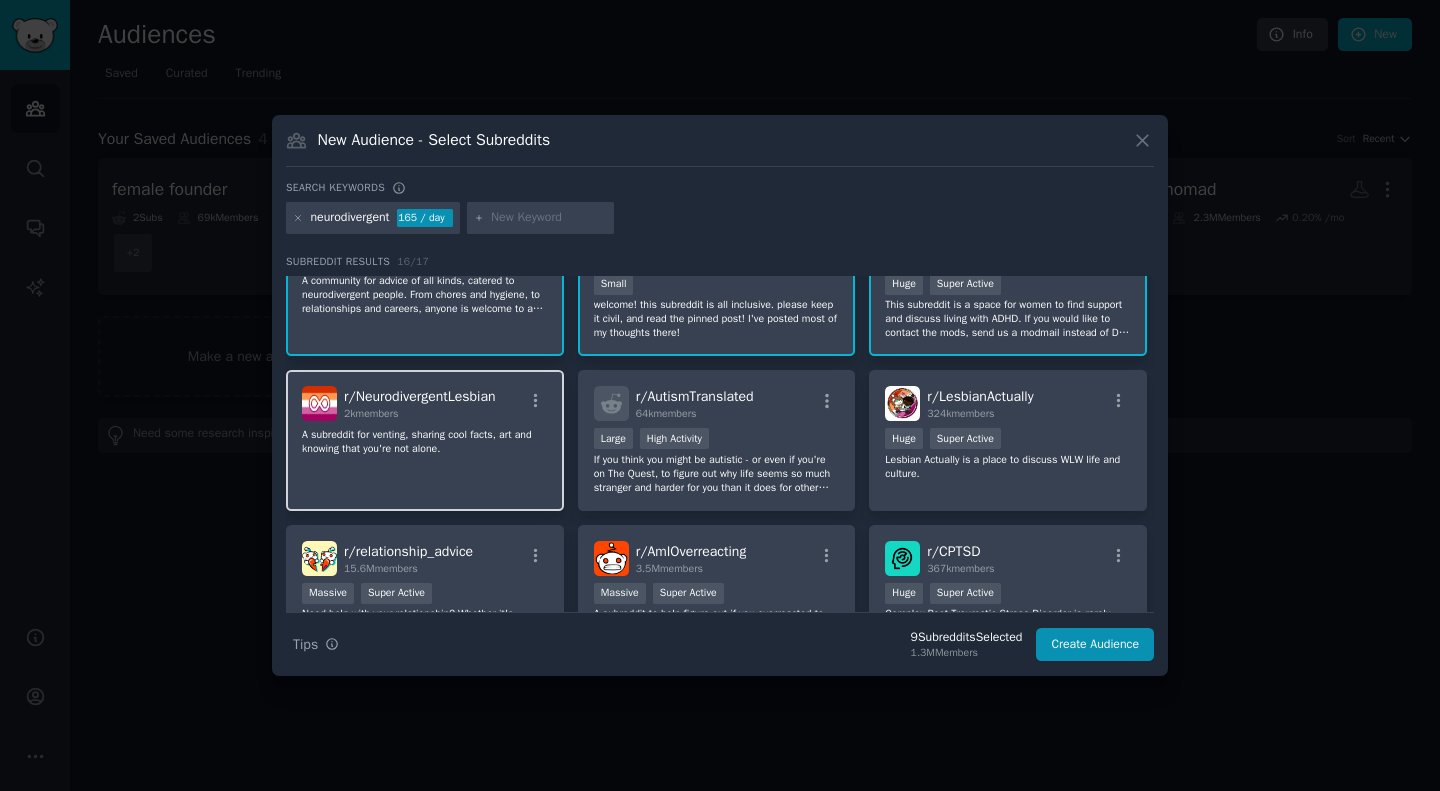 click on "A subreddit for venting, sharing cool facts, art and knowing that you're not alone." 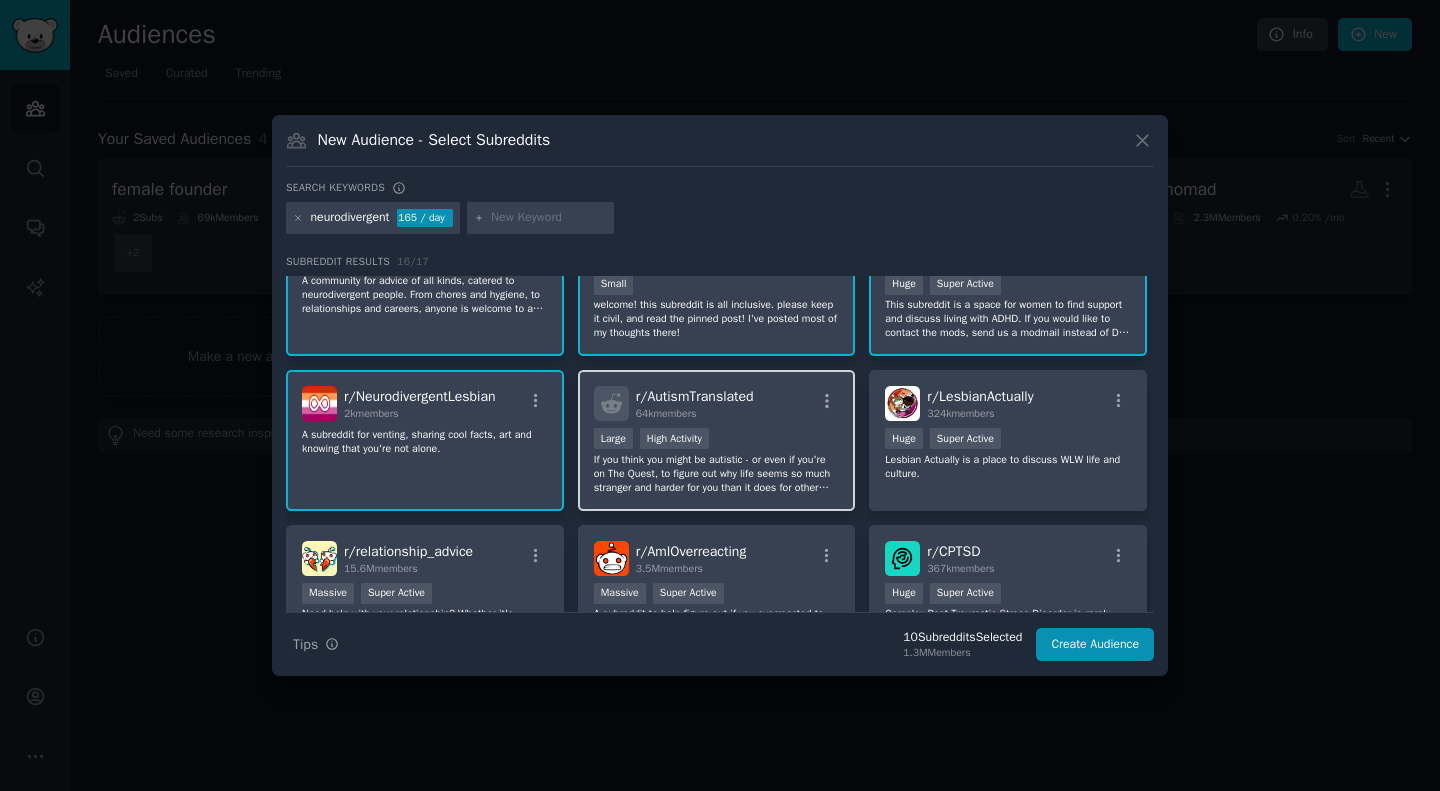 click on "r/ AutismTranslated 64k  members" at bounding box center [717, 403] 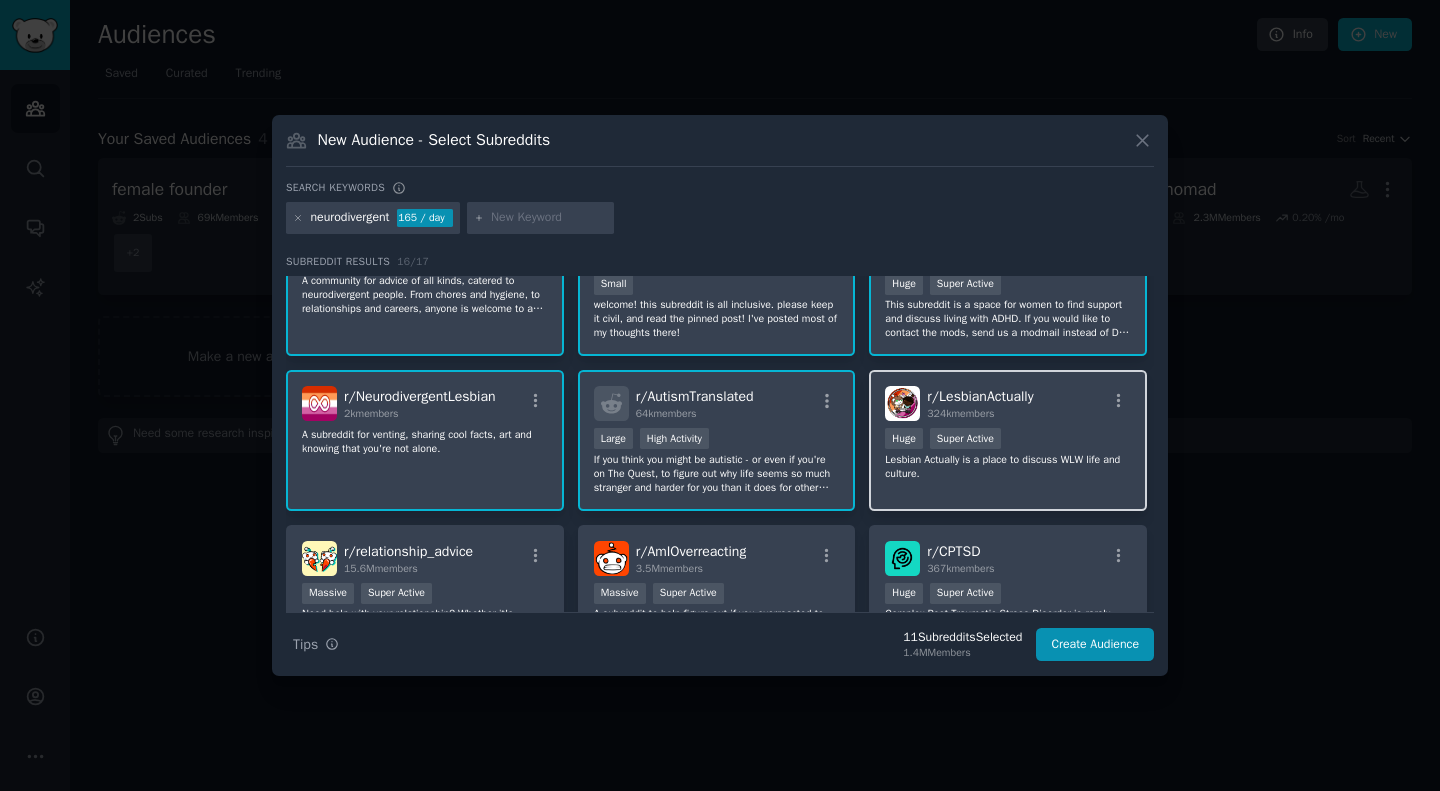 click on "324k  members" at bounding box center (960, 413) 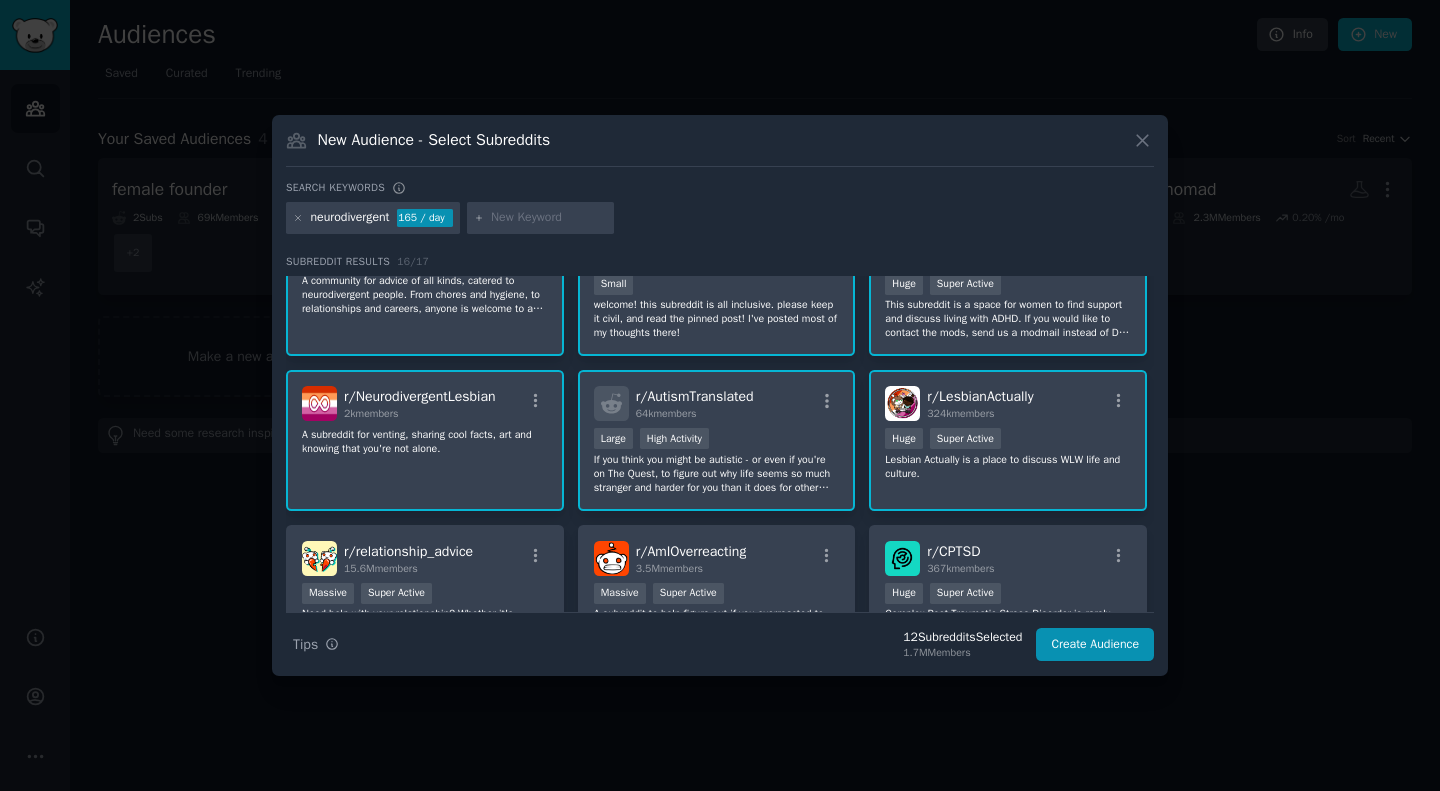 click on "324k  members" at bounding box center [960, 413] 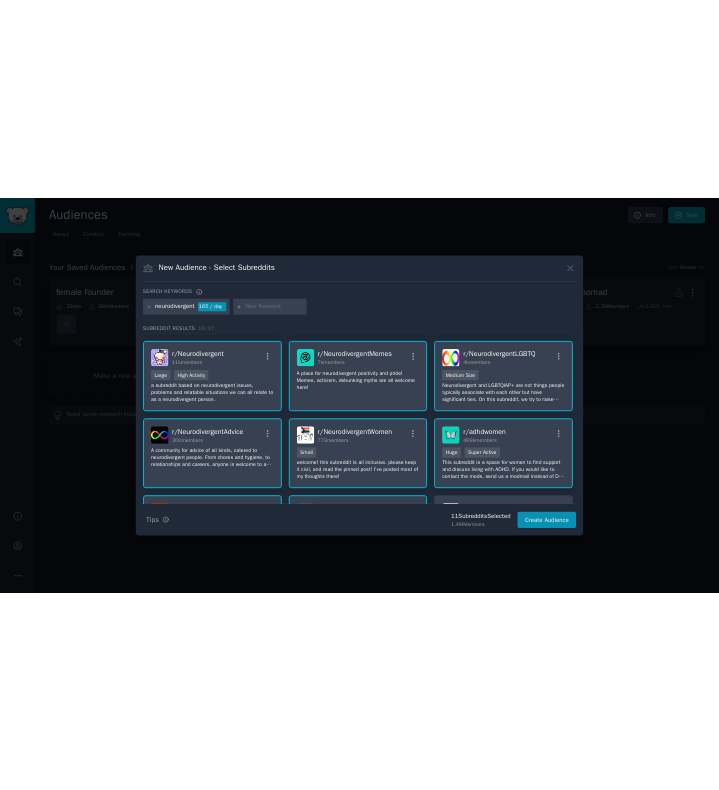 scroll, scrollTop: 0, scrollLeft: 0, axis: both 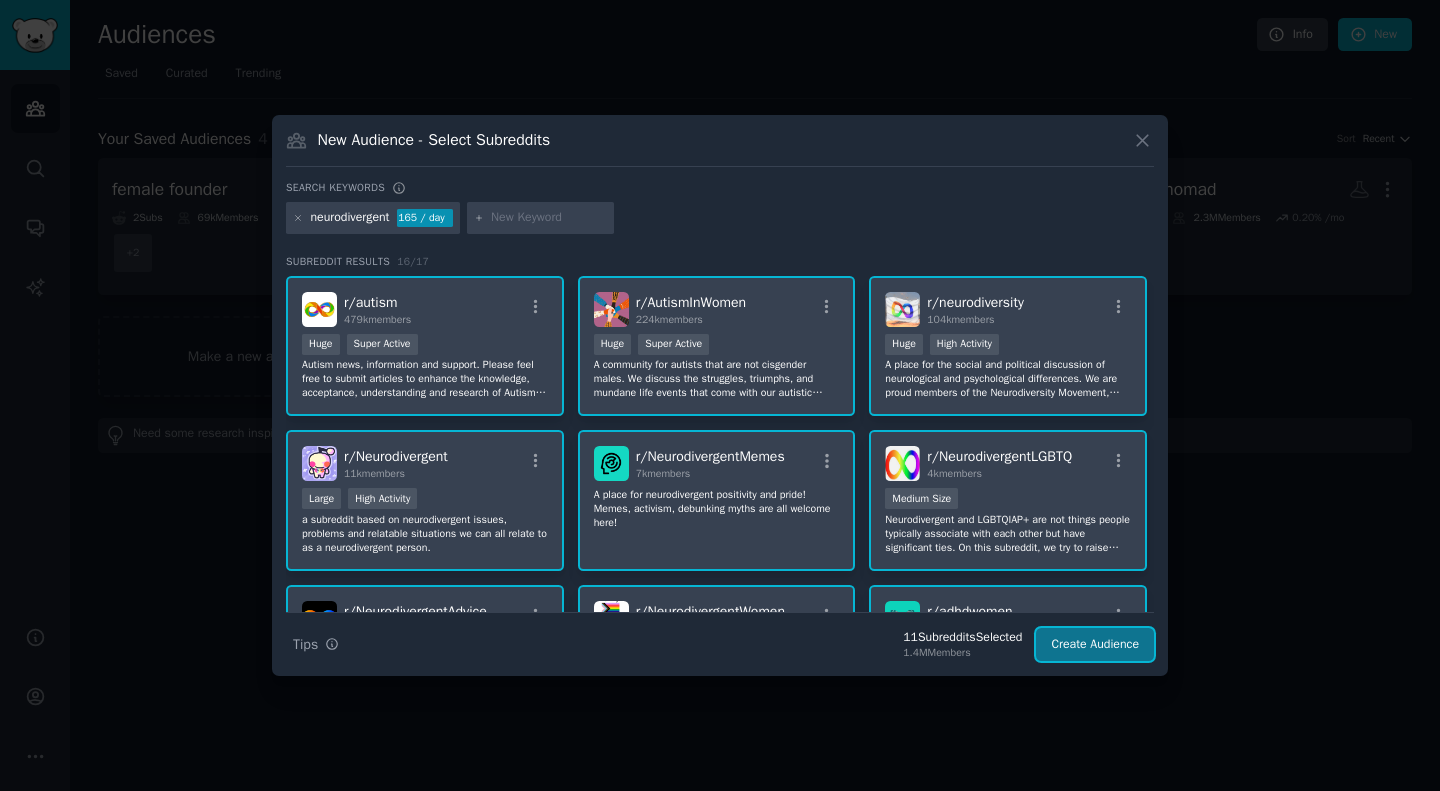 click on "Create Audience" at bounding box center [1095, 645] 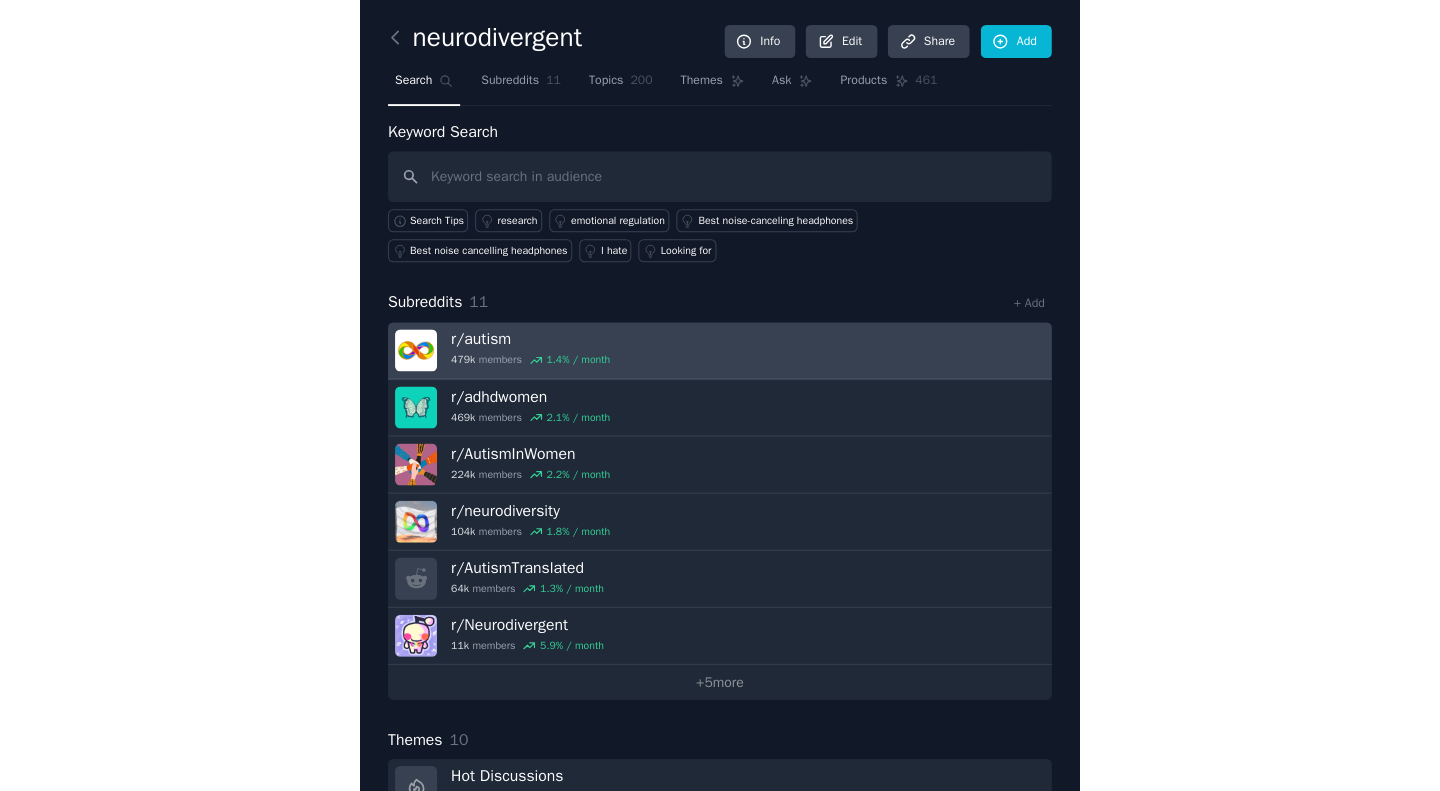 scroll, scrollTop: 12, scrollLeft: 0, axis: vertical 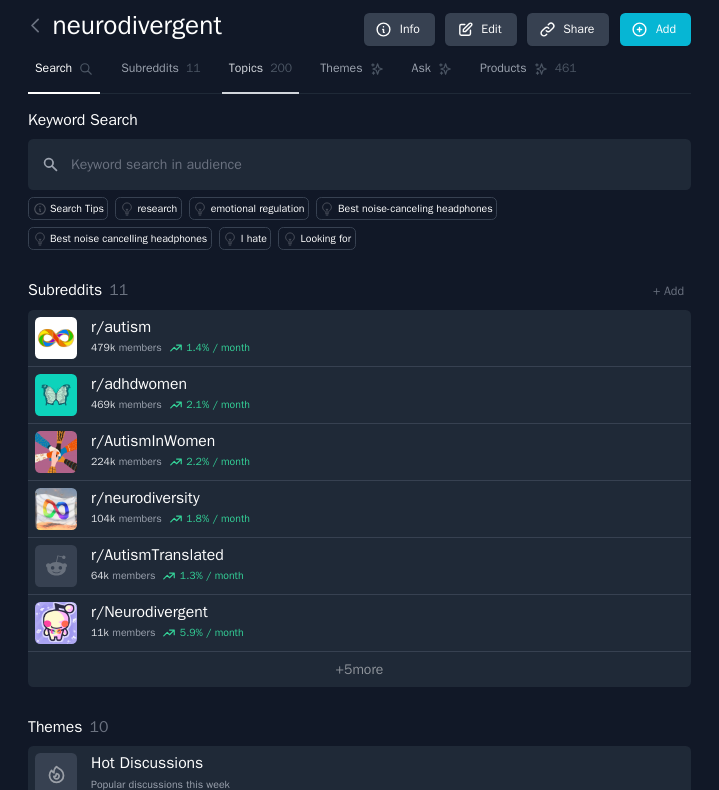 click on "Topics" at bounding box center (246, 69) 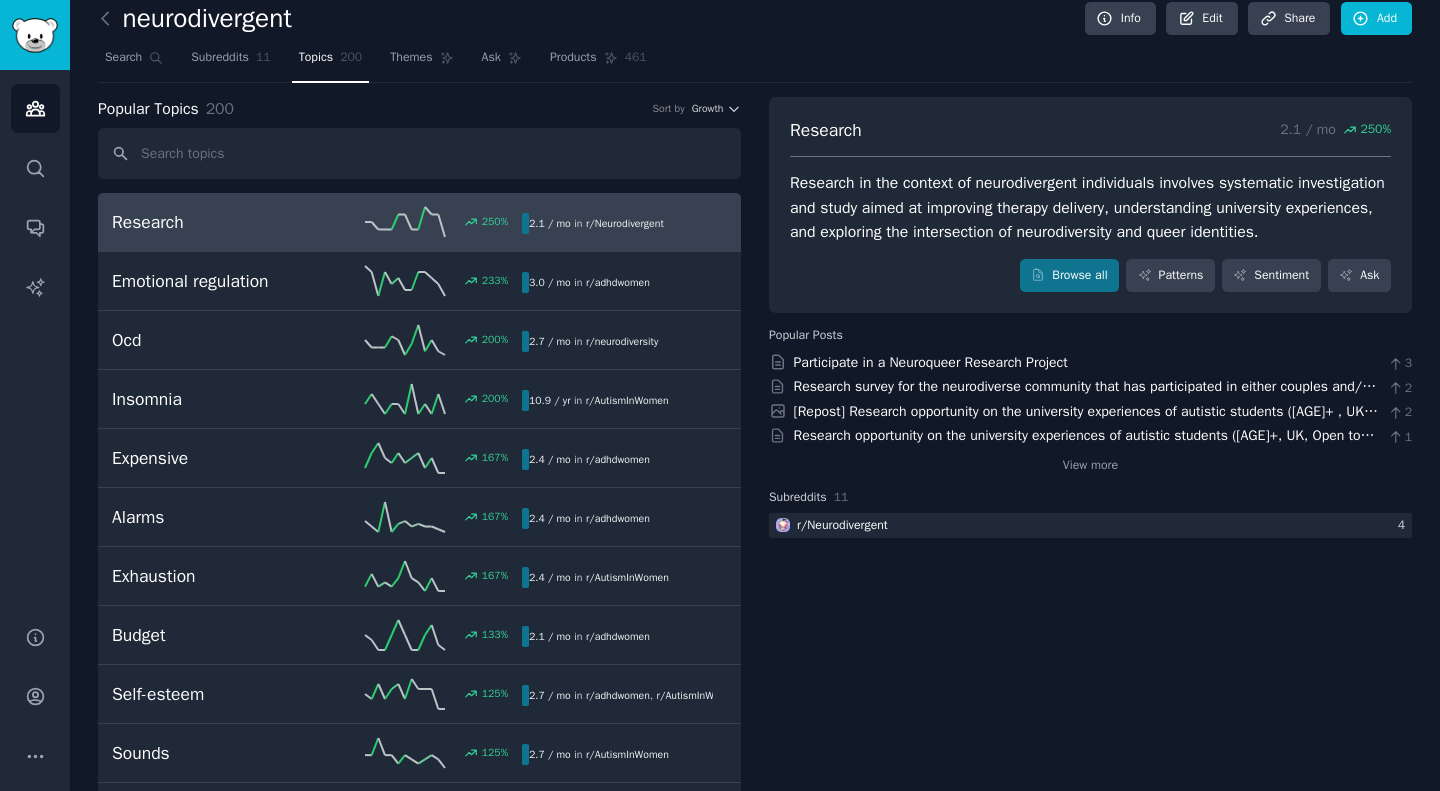 scroll, scrollTop: 0, scrollLeft: 0, axis: both 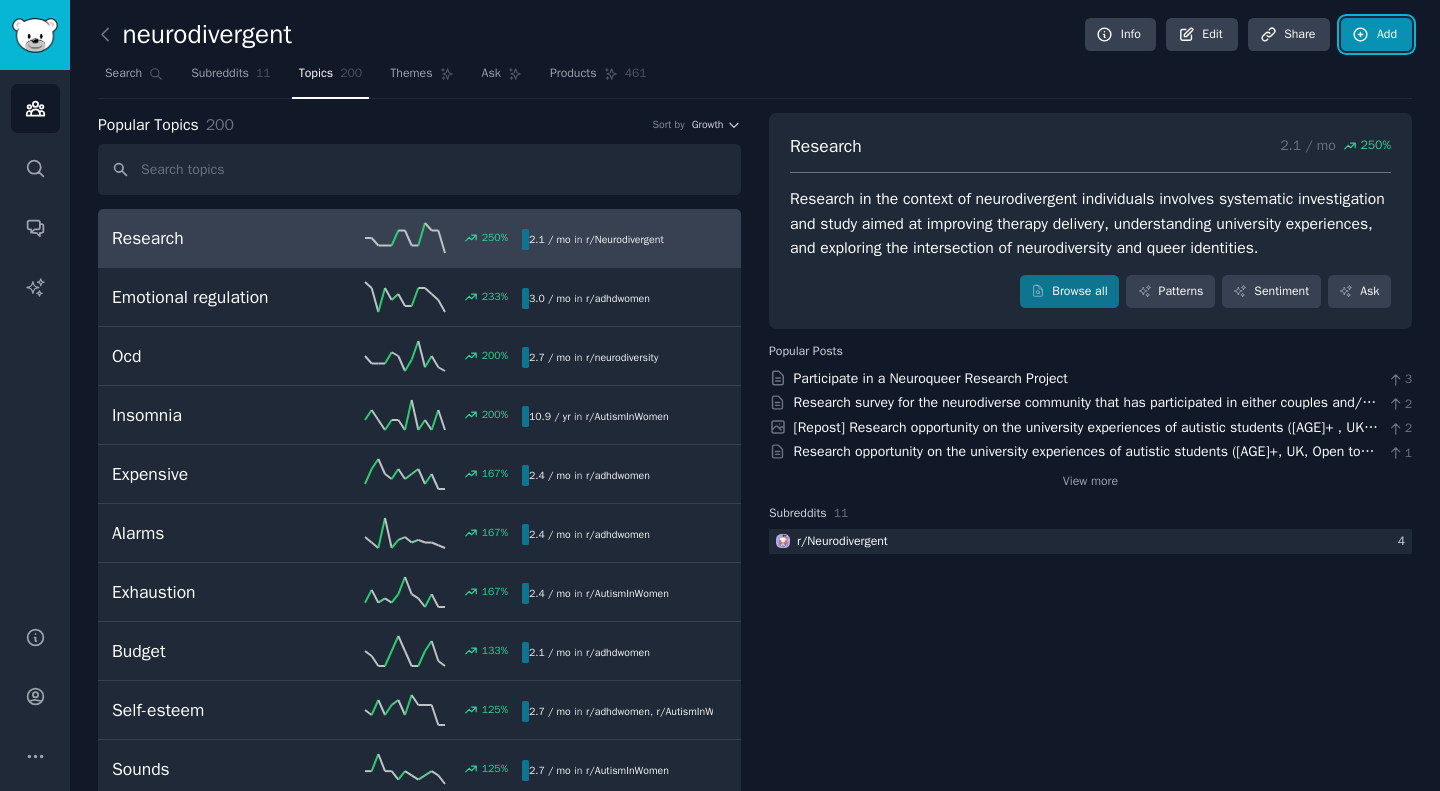 click 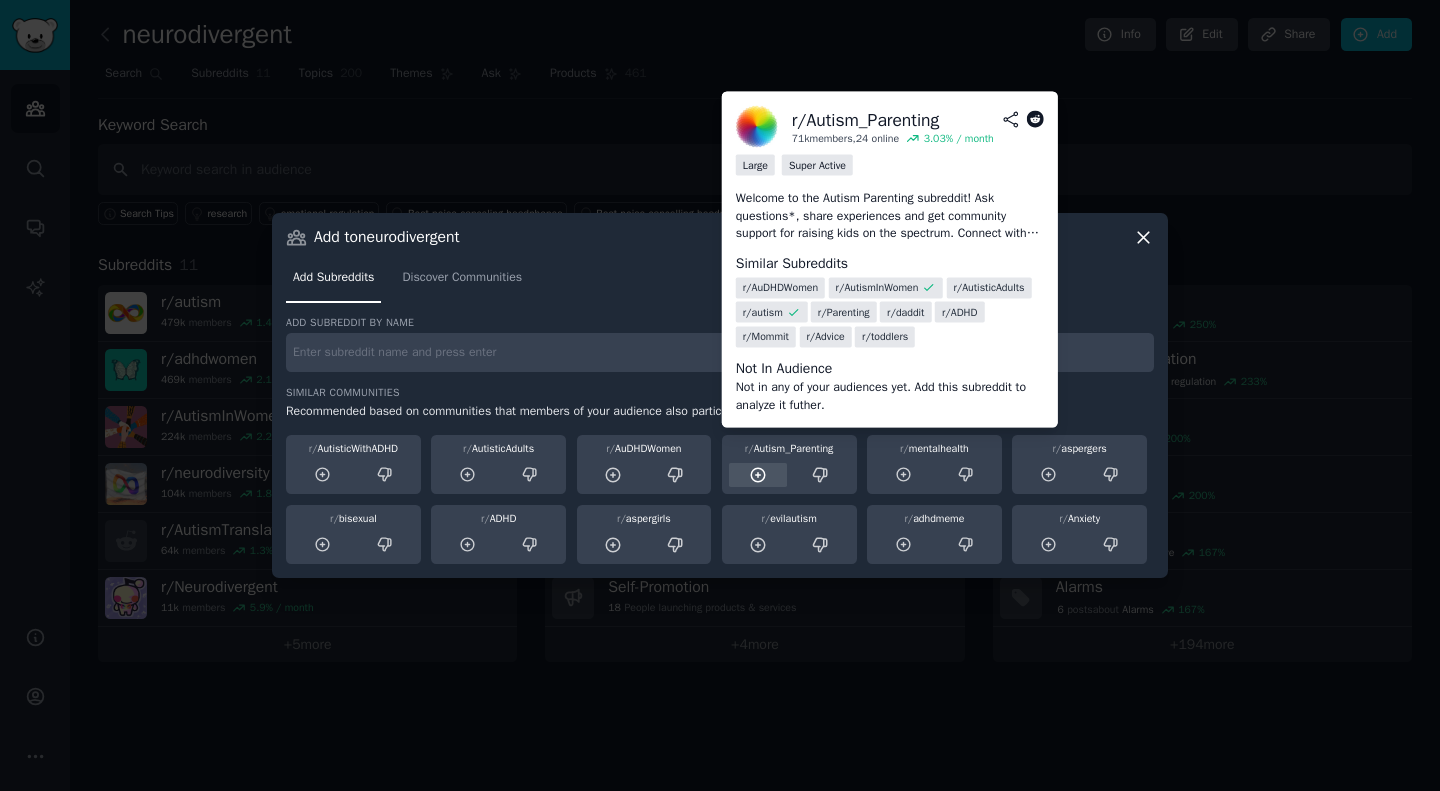 click at bounding box center (758, 475) 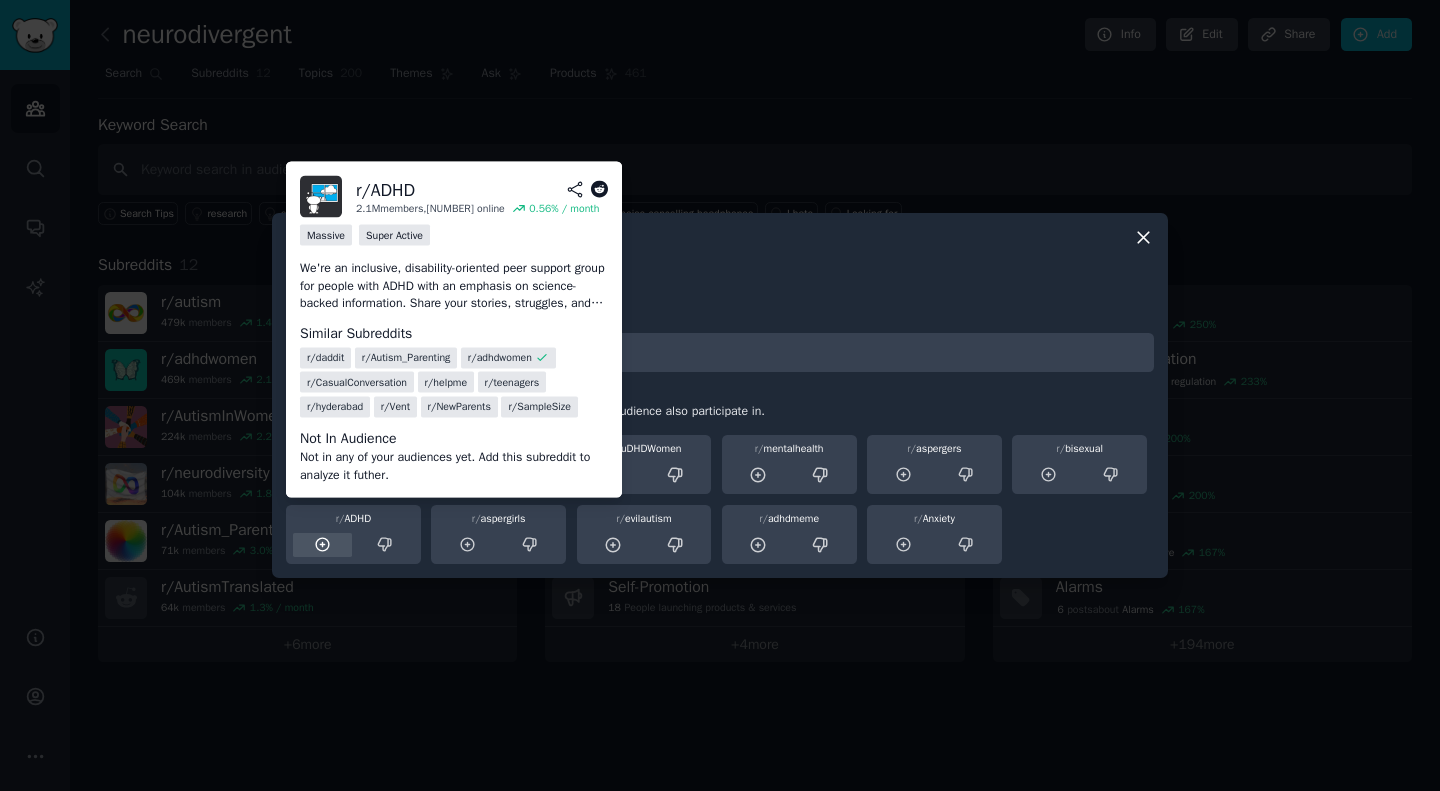 click 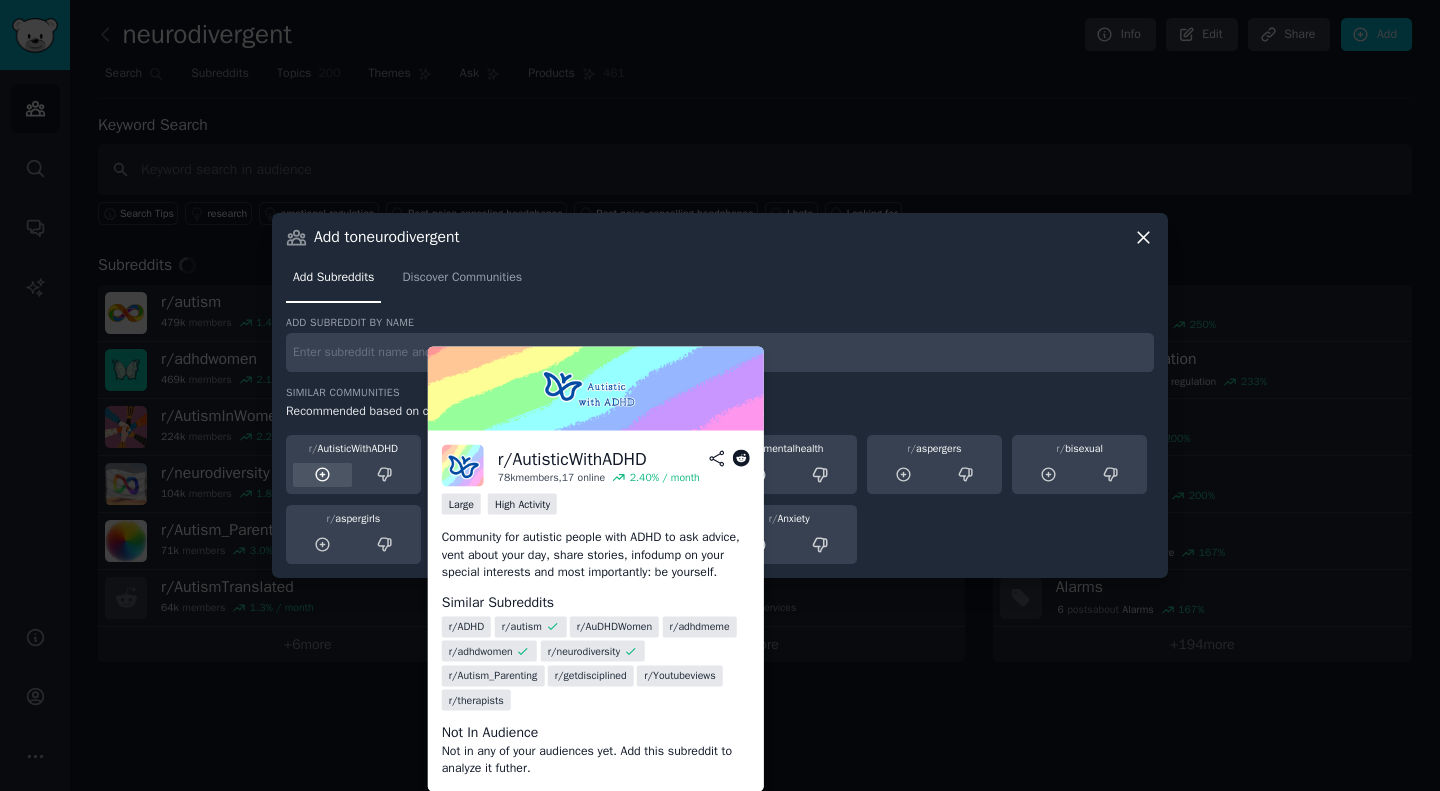 click 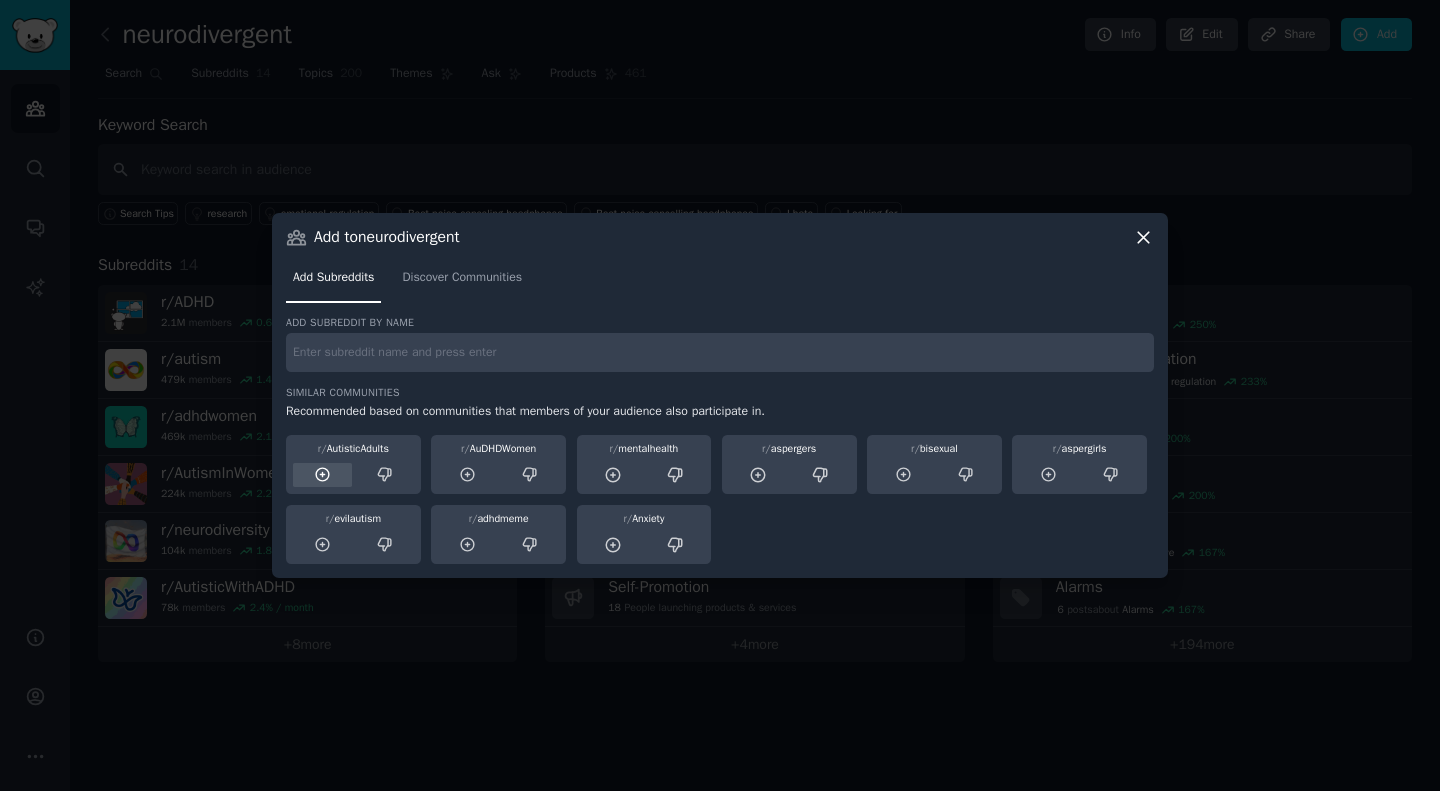 click 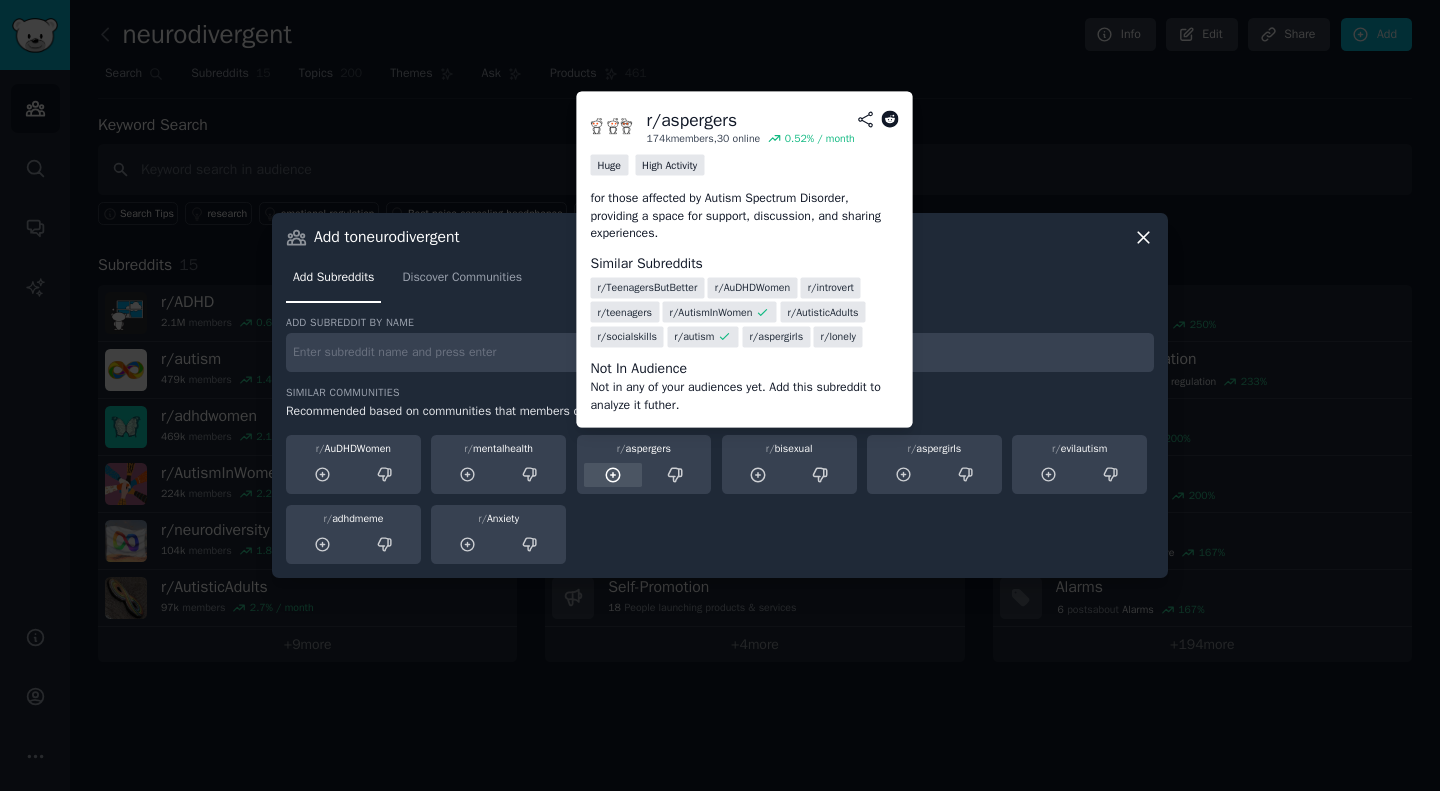 click 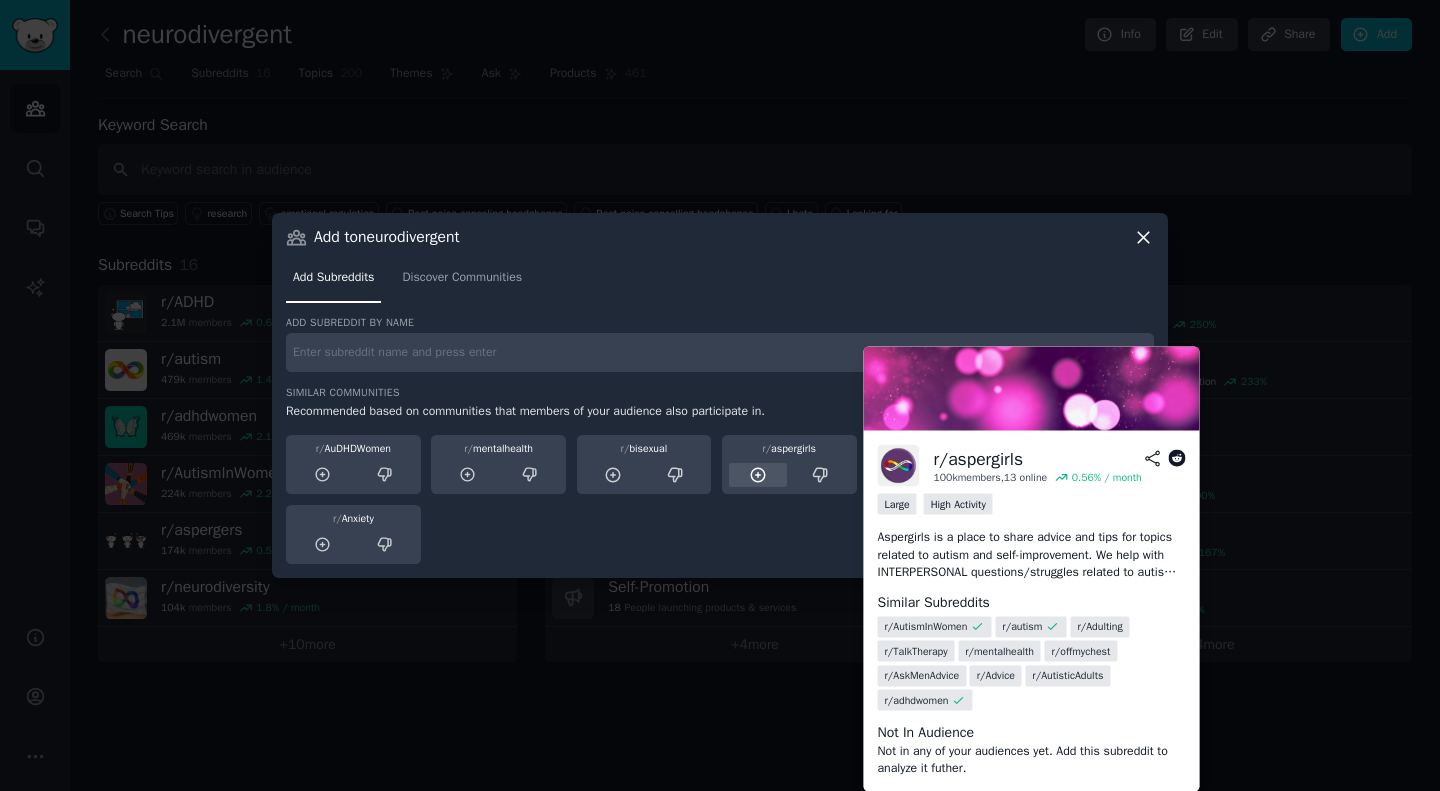 click at bounding box center (758, 475) 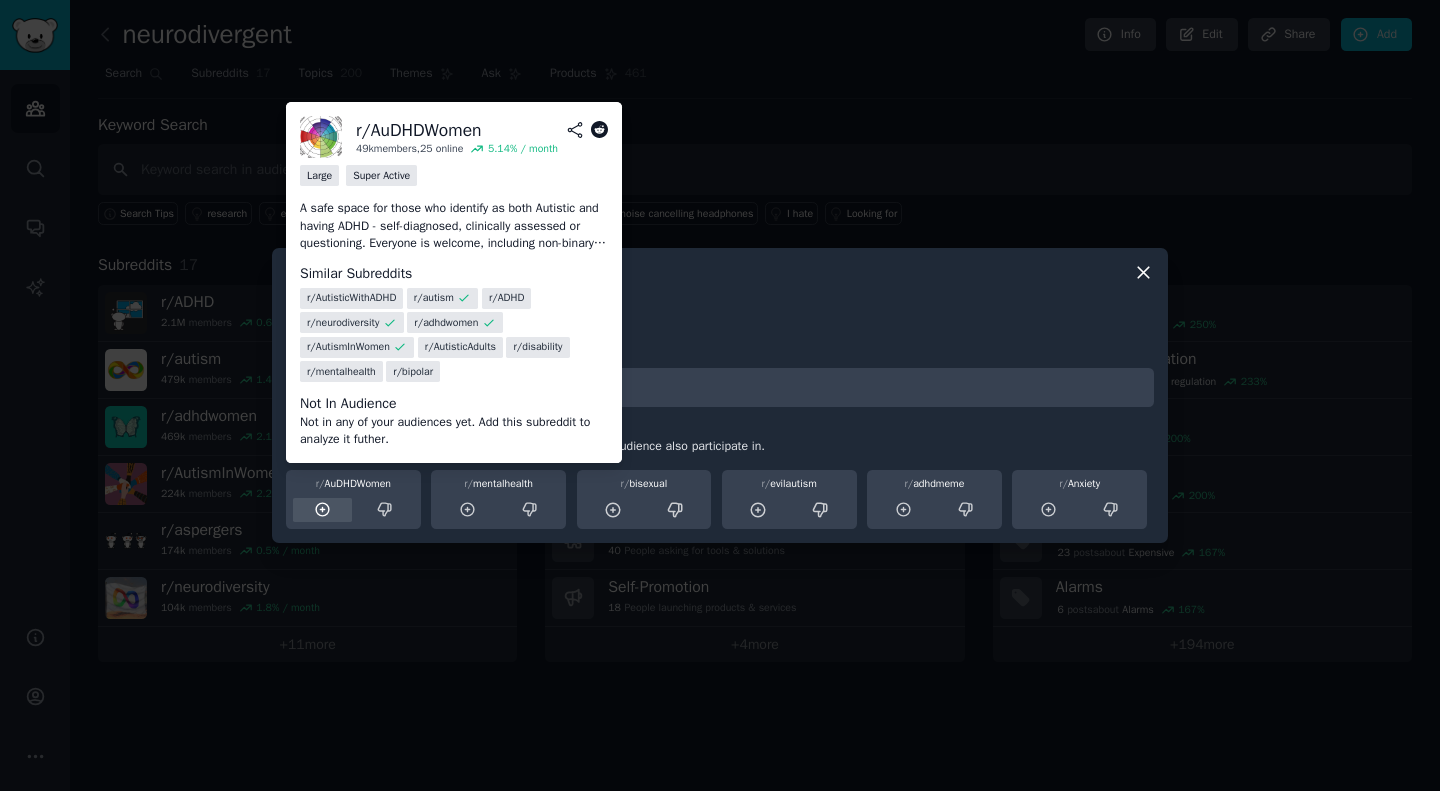 click 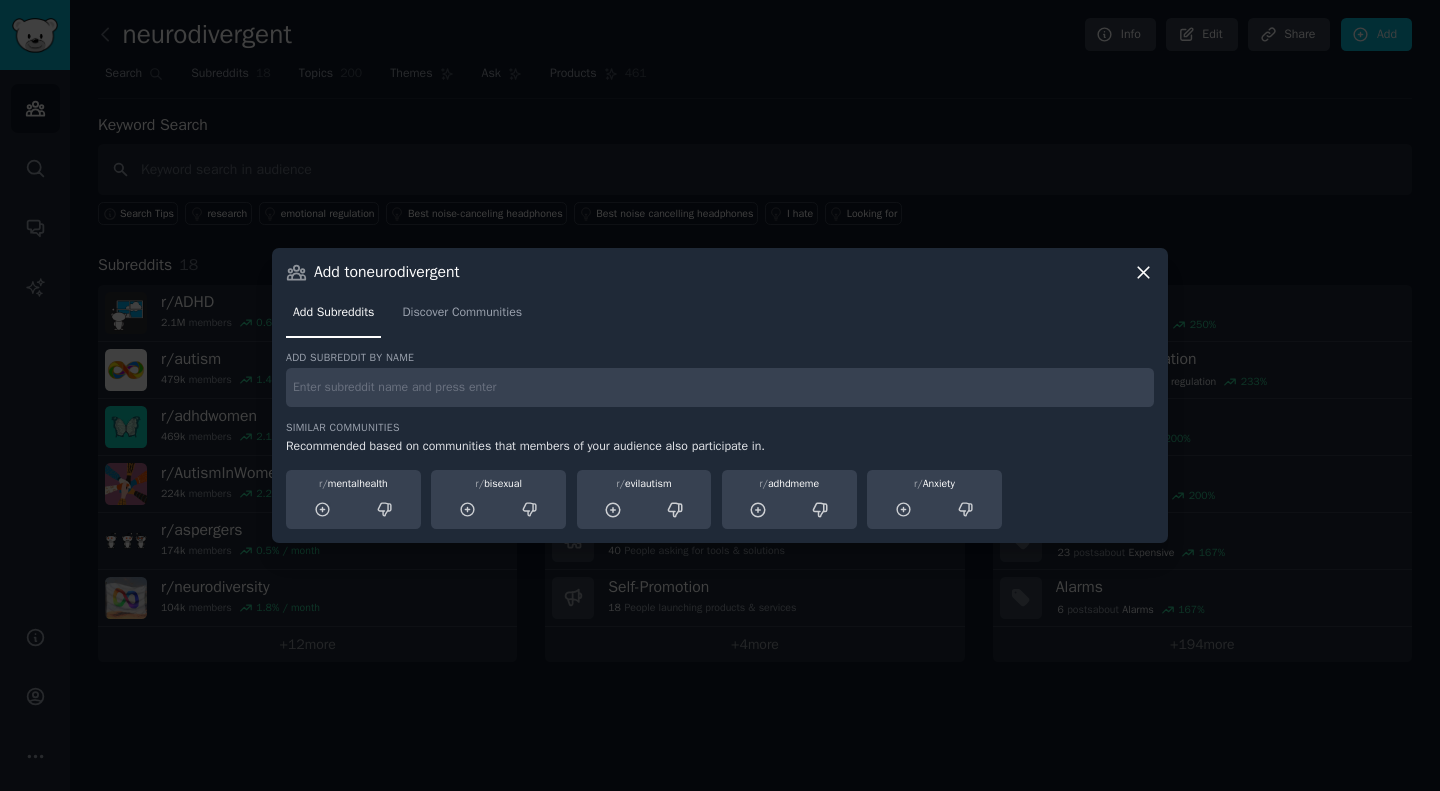 click 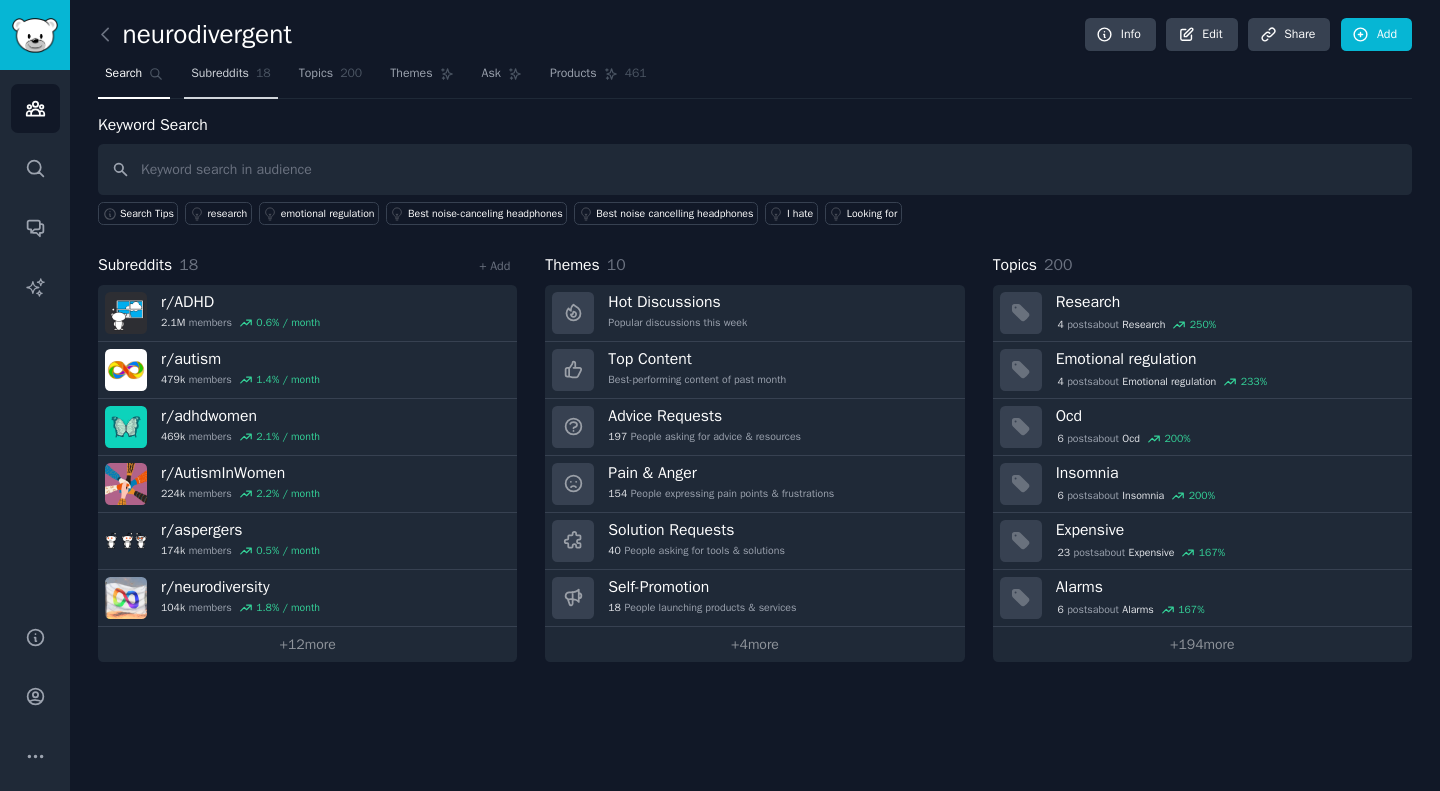 click on "Subreddits" at bounding box center (220, 74) 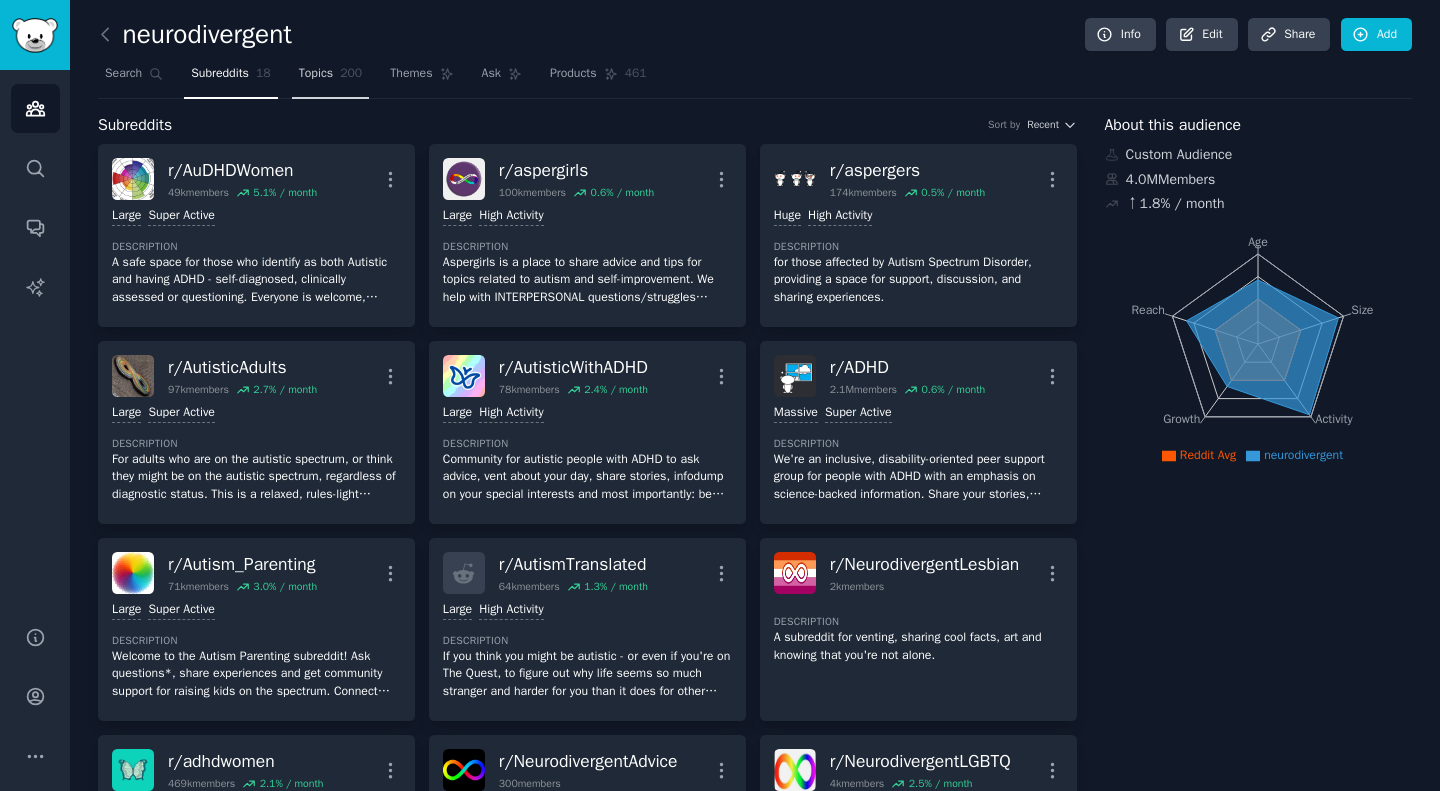 click on "Topics" at bounding box center (316, 74) 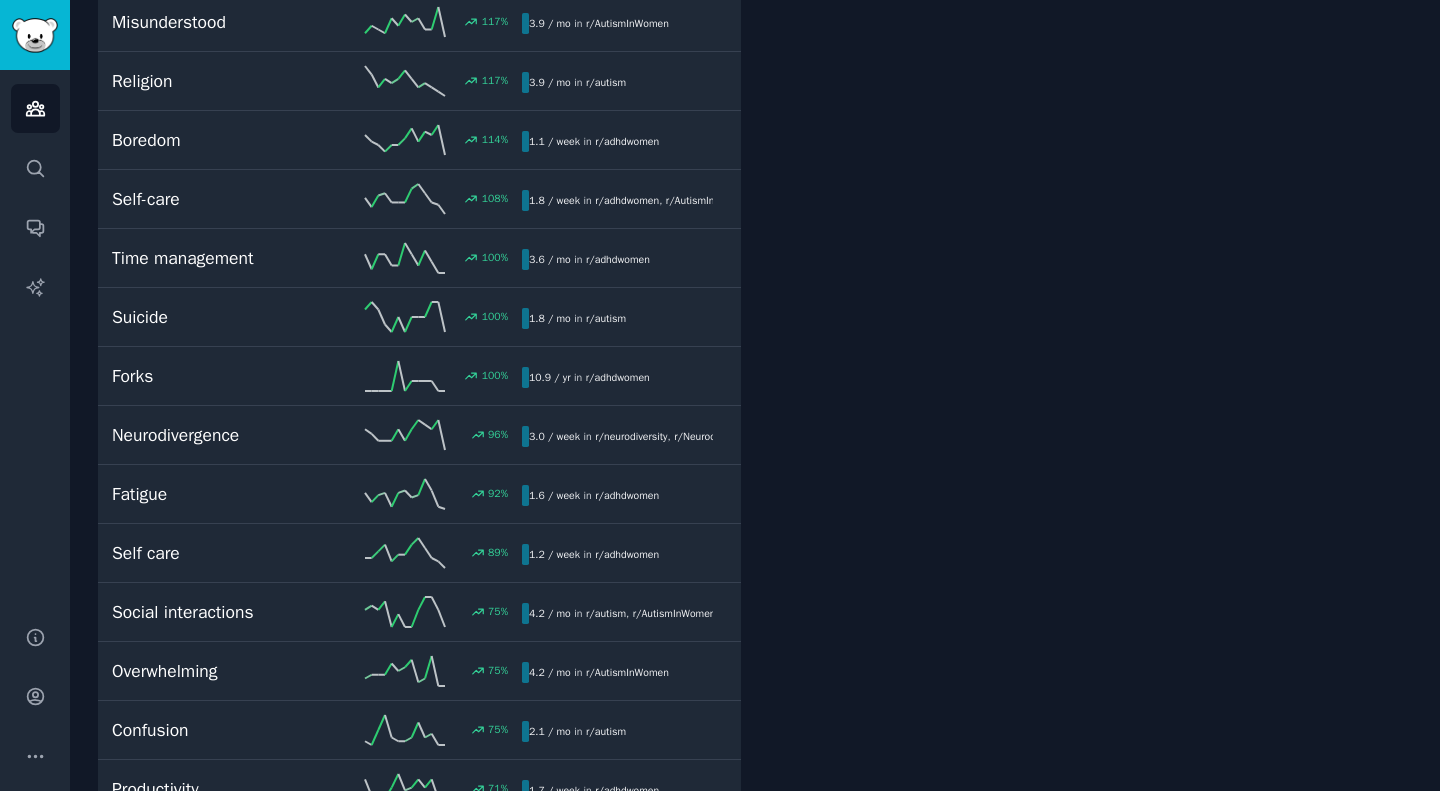 scroll, scrollTop: 0, scrollLeft: 0, axis: both 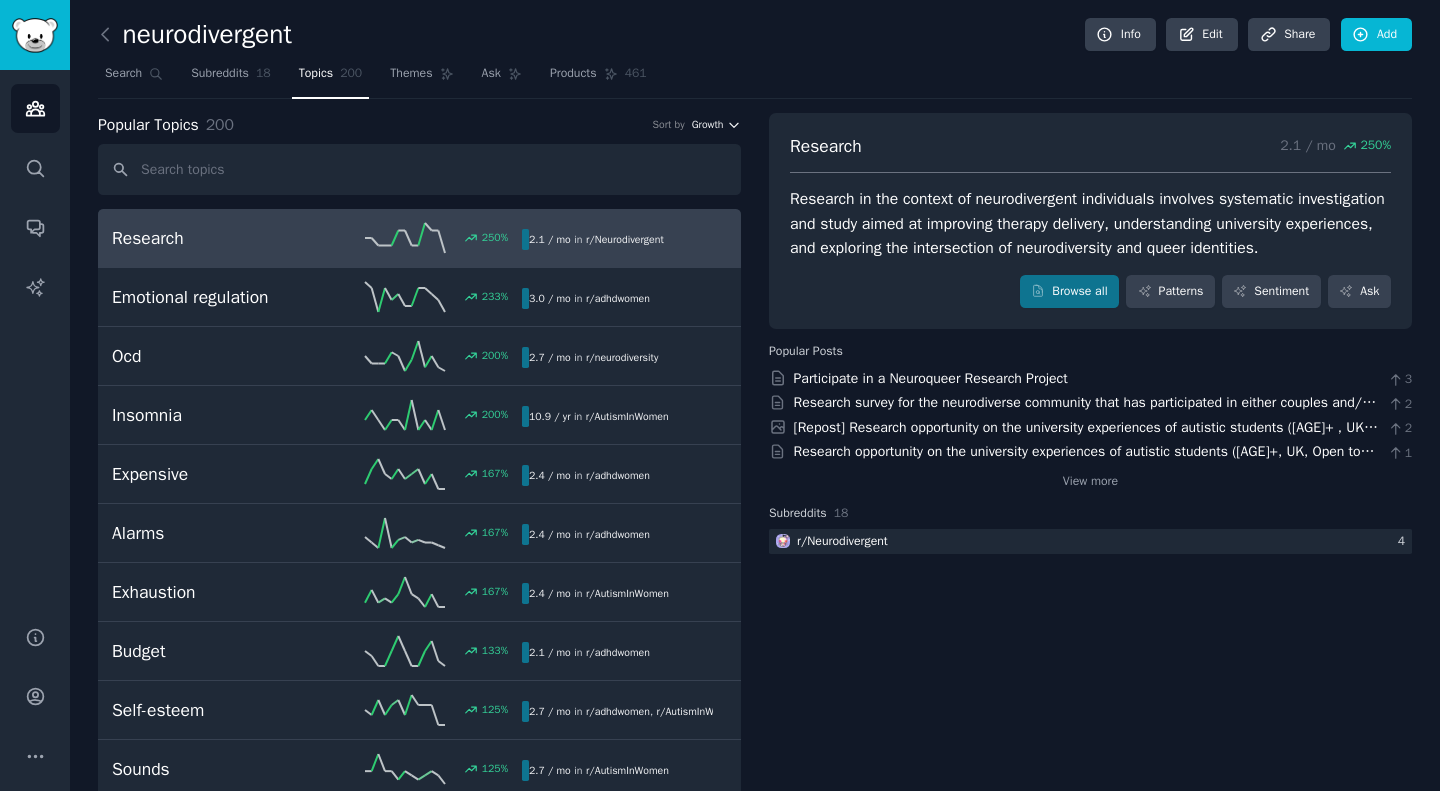 click 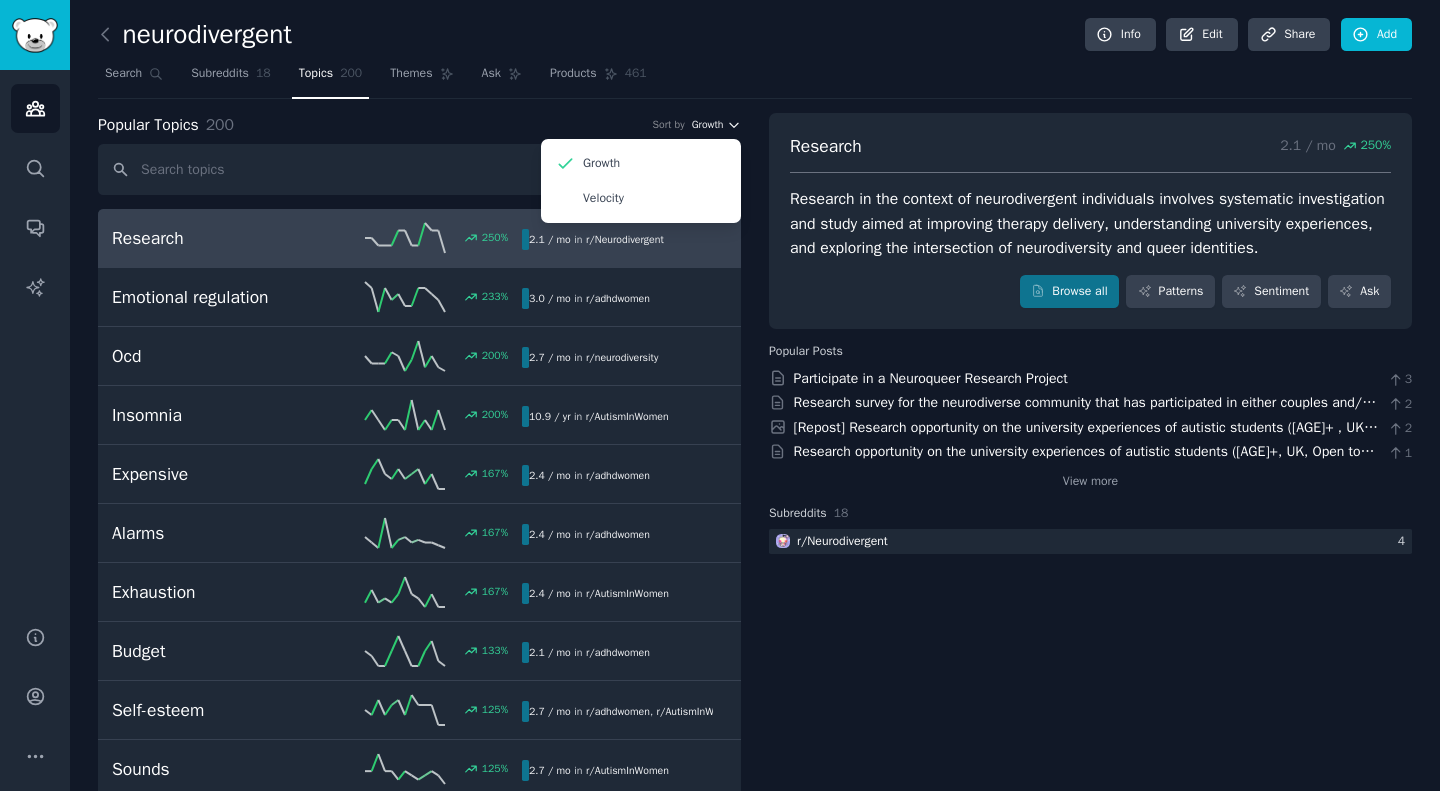 click 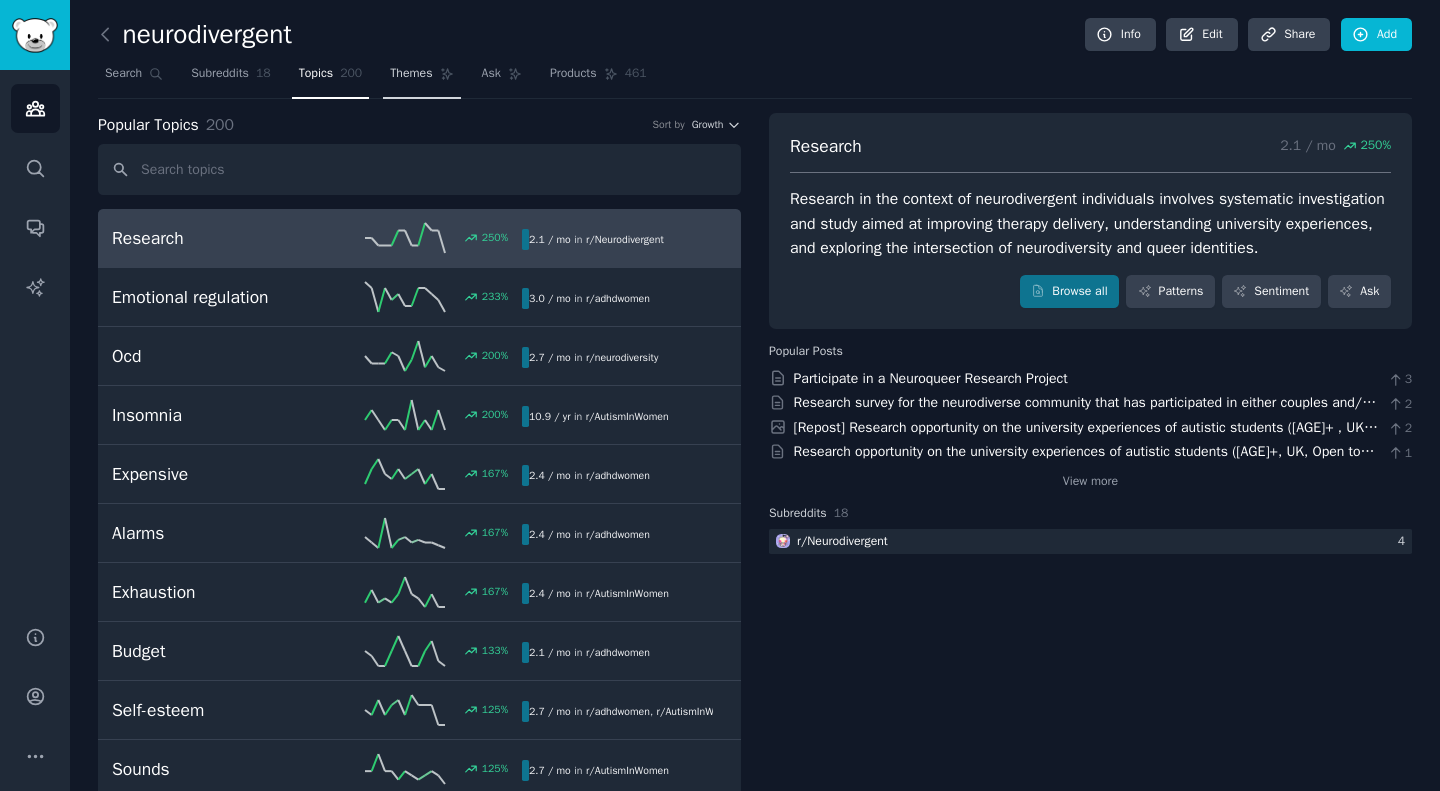 click on "Themes" at bounding box center (421, 78) 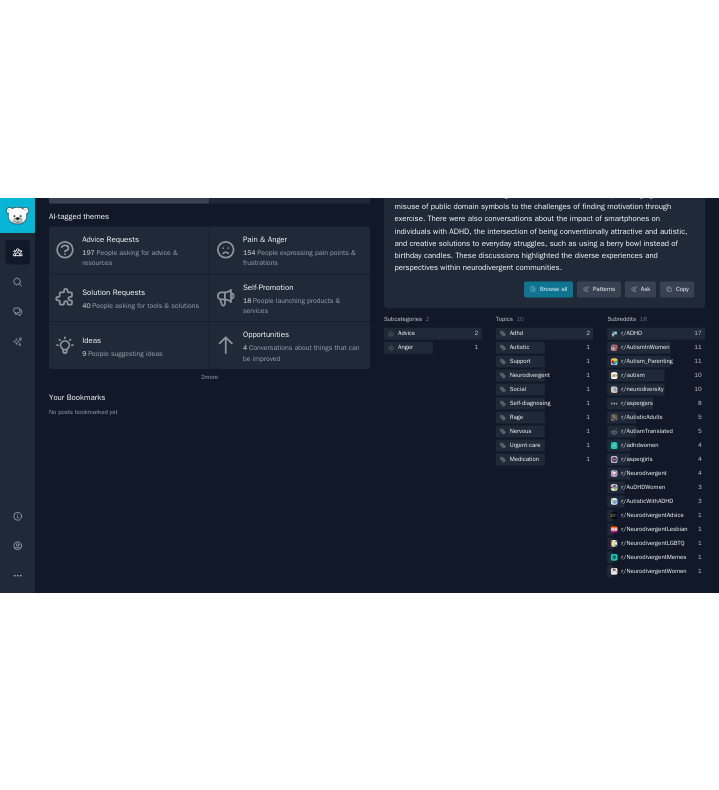 scroll, scrollTop: 0, scrollLeft: 0, axis: both 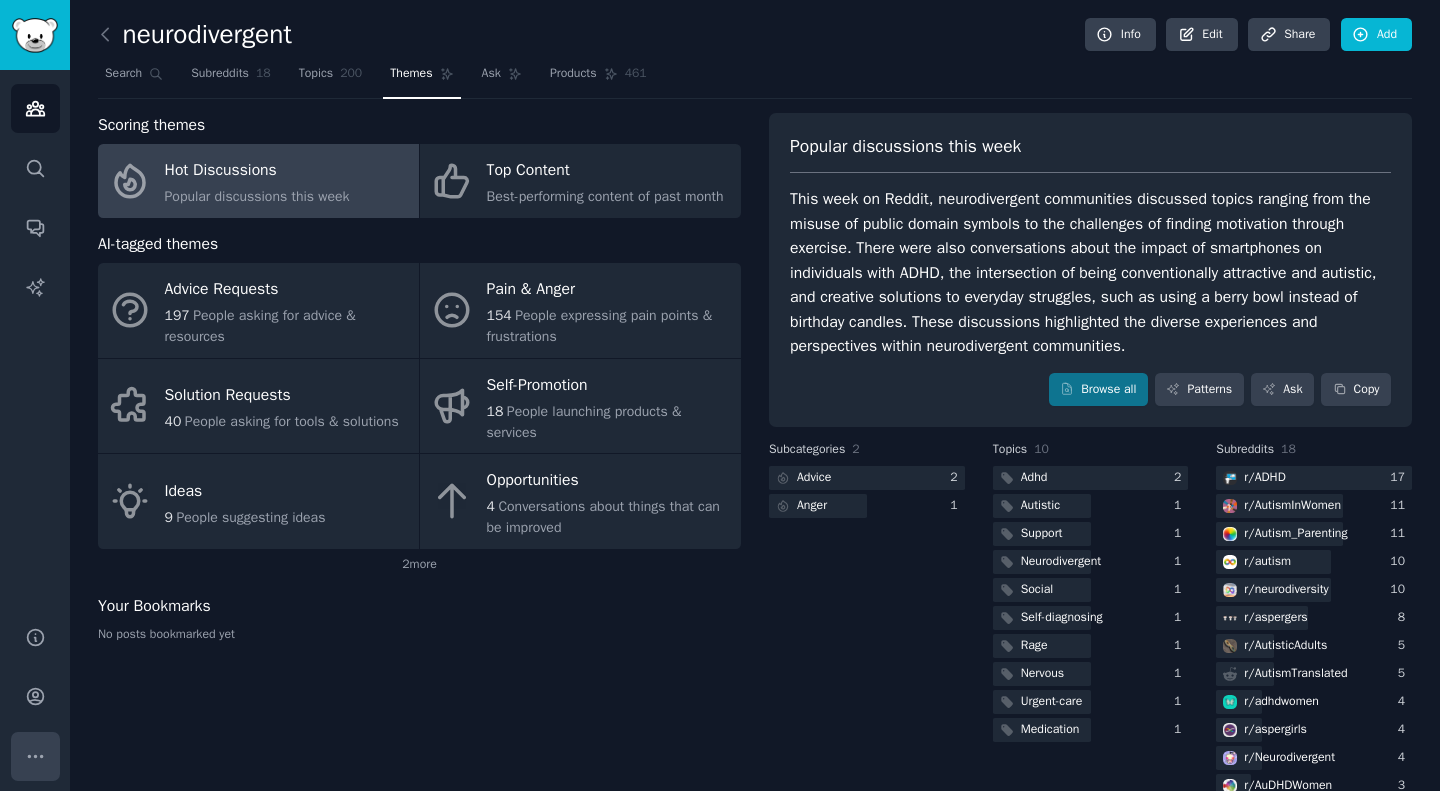 click on "More" at bounding box center (35, 756) 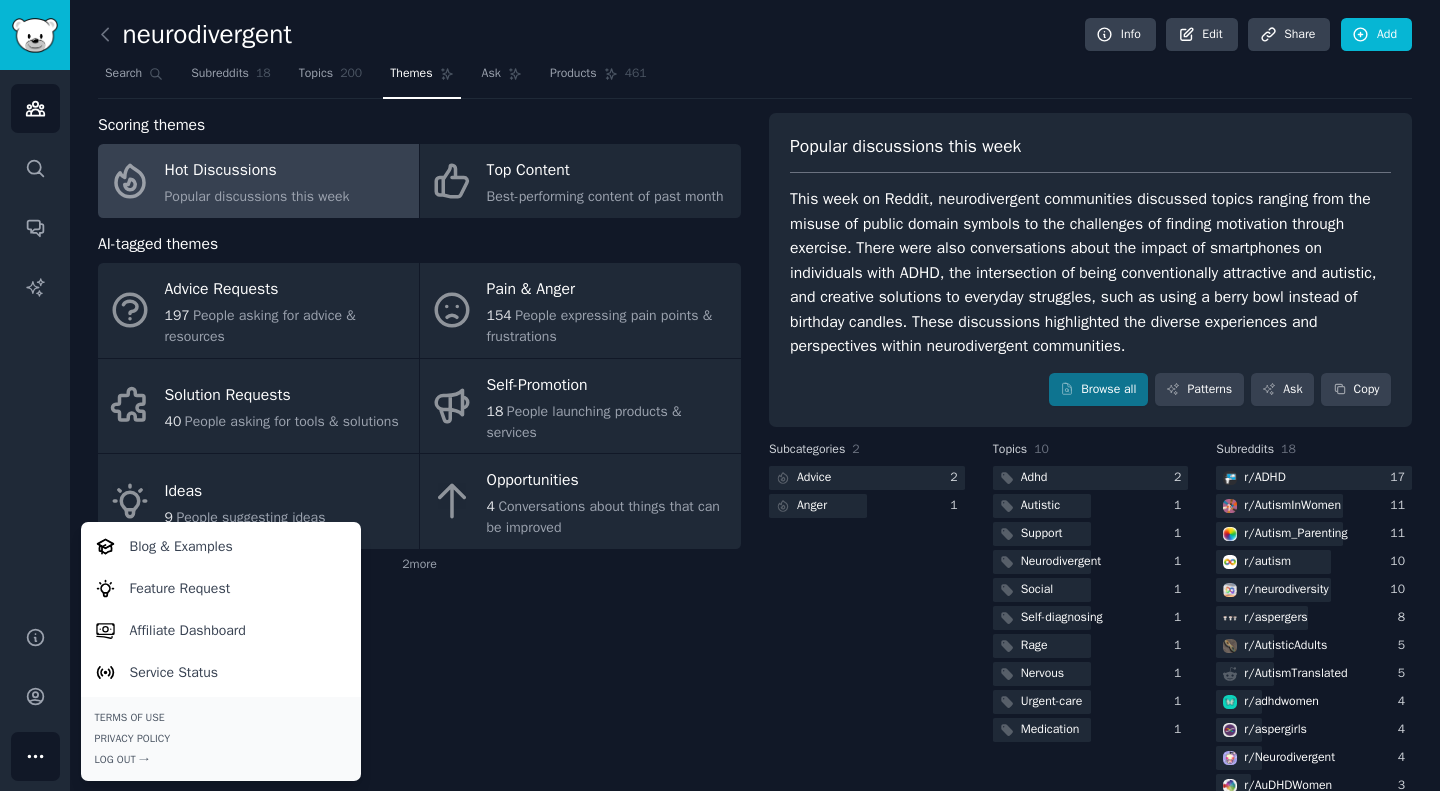 click on "No posts bookmarked yet" 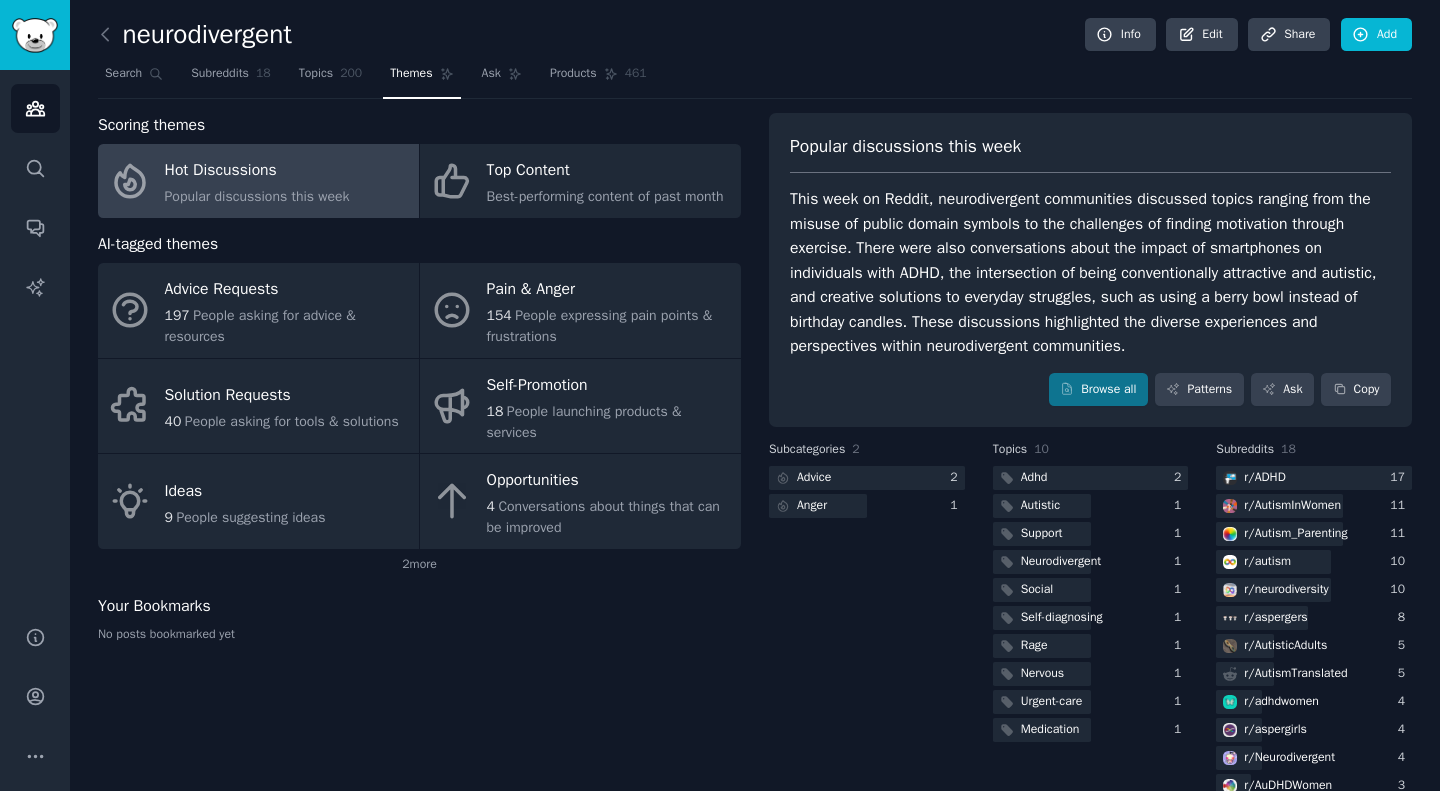 click on "This week on Reddit, neurodivergent communities discussed topics ranging from the misuse of public domain symbols to the challenges of finding motivation through exercise. There were also conversations about the impact of smartphones on individuals with ADHD, the intersection of being conventionally attractive and autistic, and creative solutions to everyday struggles, such as using a berry bowl instead of birthday candles. These discussions highlighted the diverse experiences and perspectives within neurodivergent communities." at bounding box center (1090, 273) 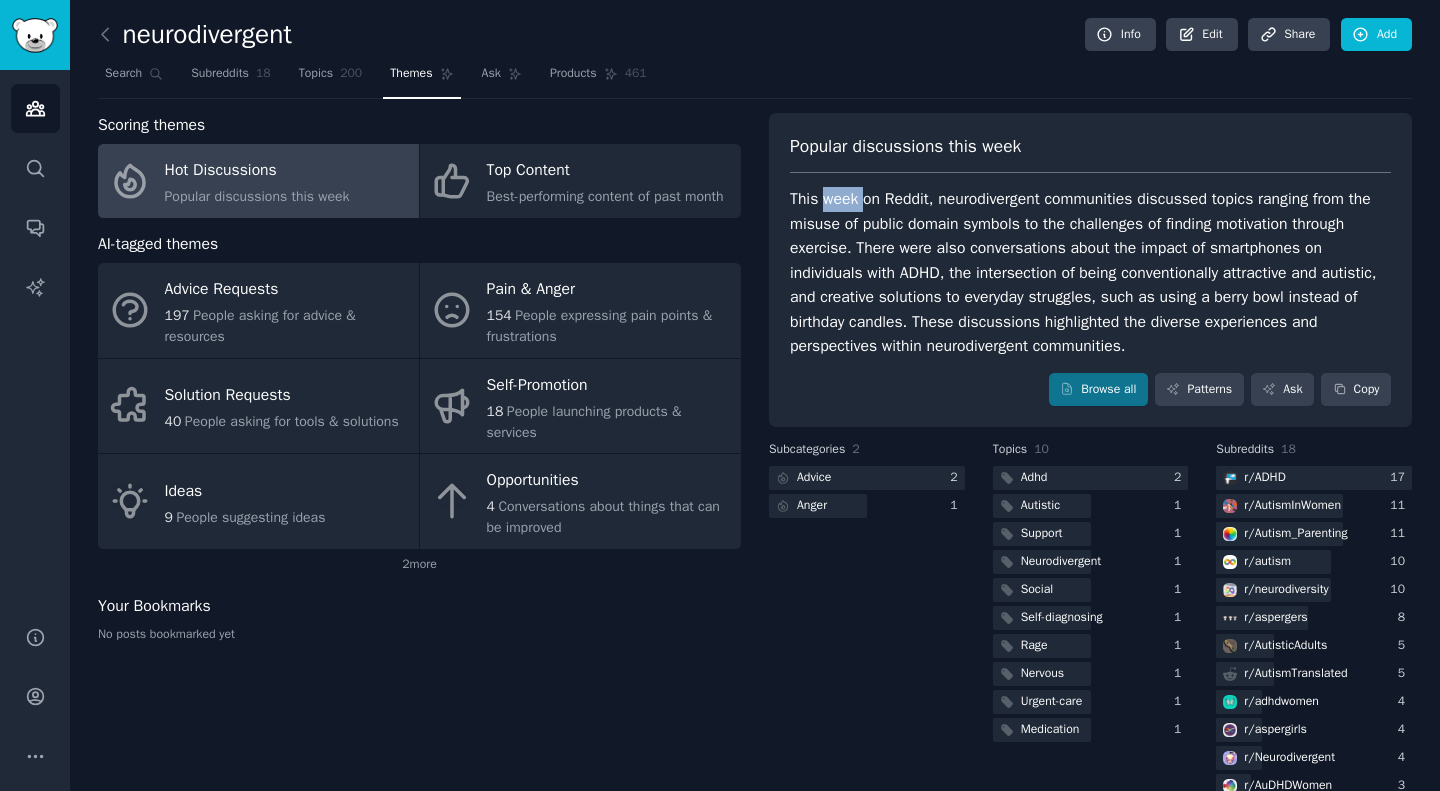 click on "This week on Reddit, neurodivergent communities discussed topics ranging from the misuse of public domain symbols to the challenges of finding motivation through exercise. There were also conversations about the impact of smartphones on individuals with ADHD, the intersection of being conventionally attractive and autistic, and creative solutions to everyday struggles, such as using a berry bowl instead of birthday candles. These discussions highlighted the diverse experiences and perspectives within neurodivergent communities." at bounding box center (1090, 273) 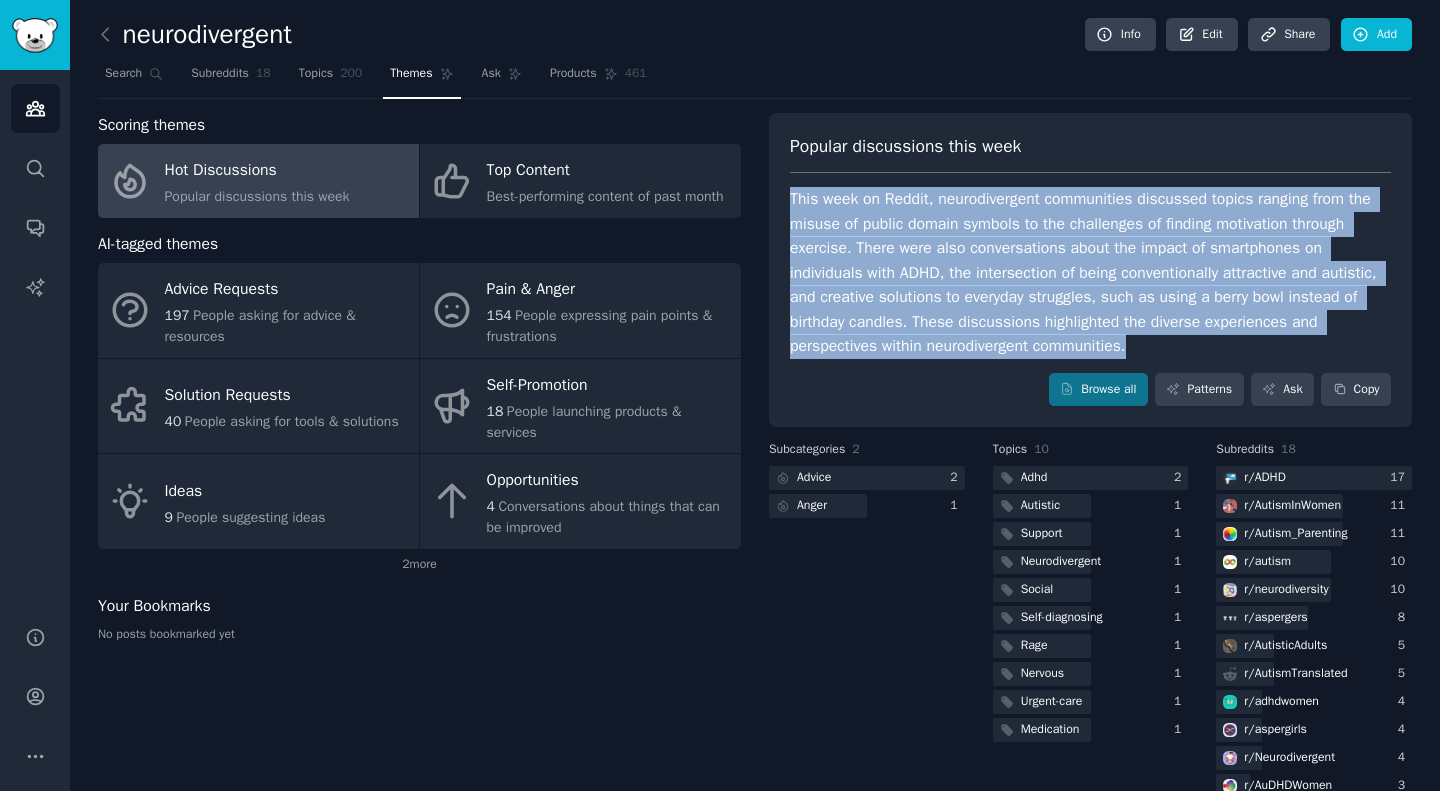click on "This week on Reddit, neurodivergent communities discussed topics ranging from the misuse of public domain symbols to the challenges of finding motivation through exercise. There were also conversations about the impact of smartphones on individuals with ADHD, the intersection of being conventionally attractive and autistic, and creative solutions to everyday struggles, such as using a berry bowl instead of birthday candles. These discussions highlighted the diverse experiences and perspectives within neurodivergent communities." at bounding box center [1090, 273] 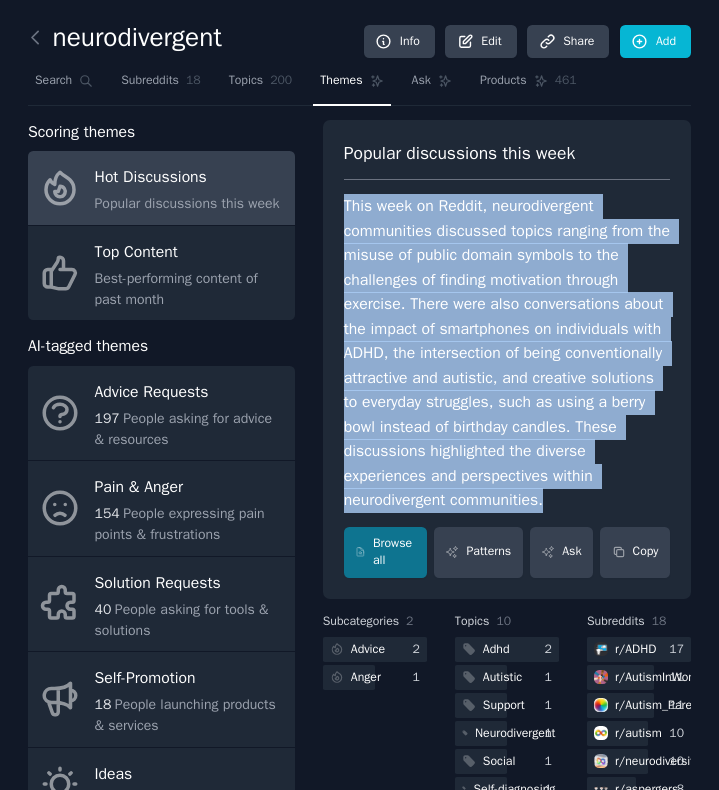 click on "This week on Reddit, neurodivergent communities discussed topics ranging from the misuse of public domain symbols to the challenges of finding motivation through exercise. There were also conversations about the impact of smartphones on individuals with ADHD, the intersection of being conventionally attractive and autistic, and creative solutions to everyday struggles, such as using a berry bowl instead of birthday candles. These discussions highlighted the diverse experiences and perspectives within neurodivergent communities." at bounding box center [507, 353] 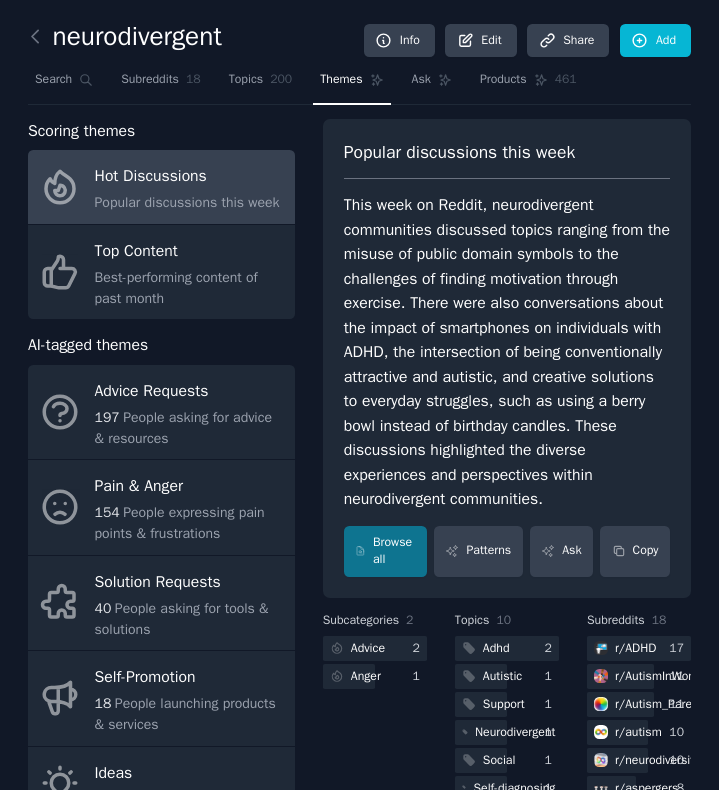 scroll, scrollTop: 0, scrollLeft: 0, axis: both 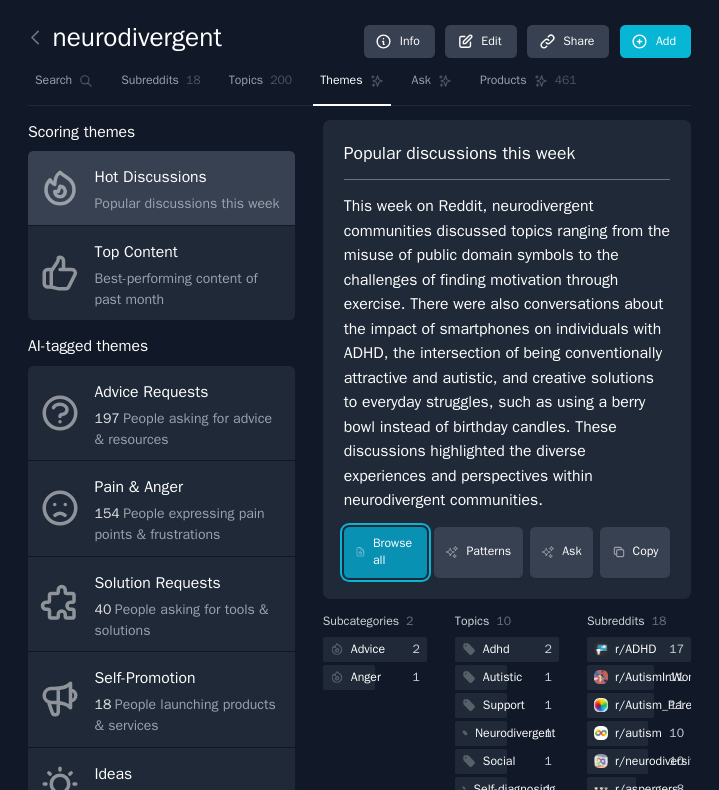 click on "Browse all" at bounding box center [385, 552] 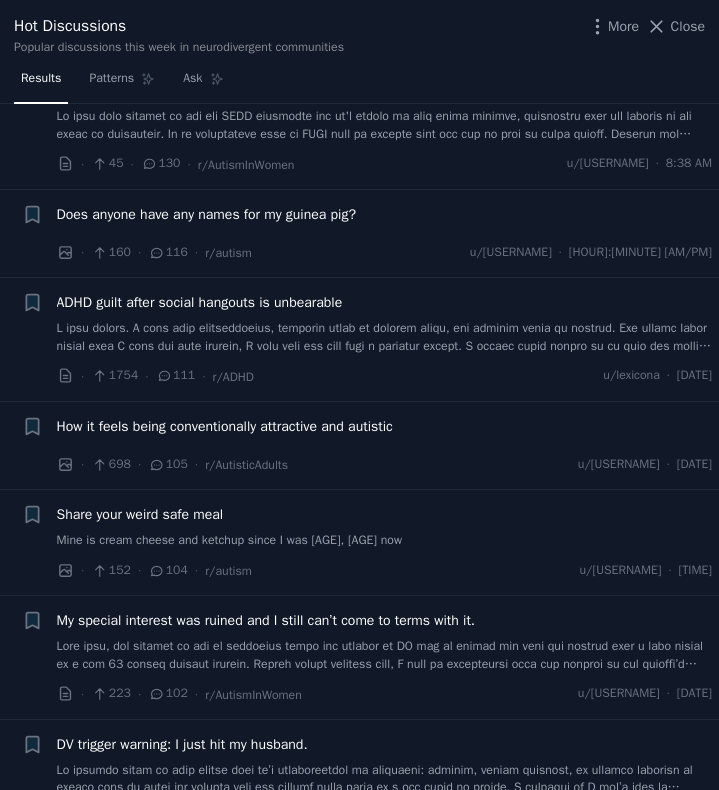 scroll, scrollTop: 0, scrollLeft: 0, axis: both 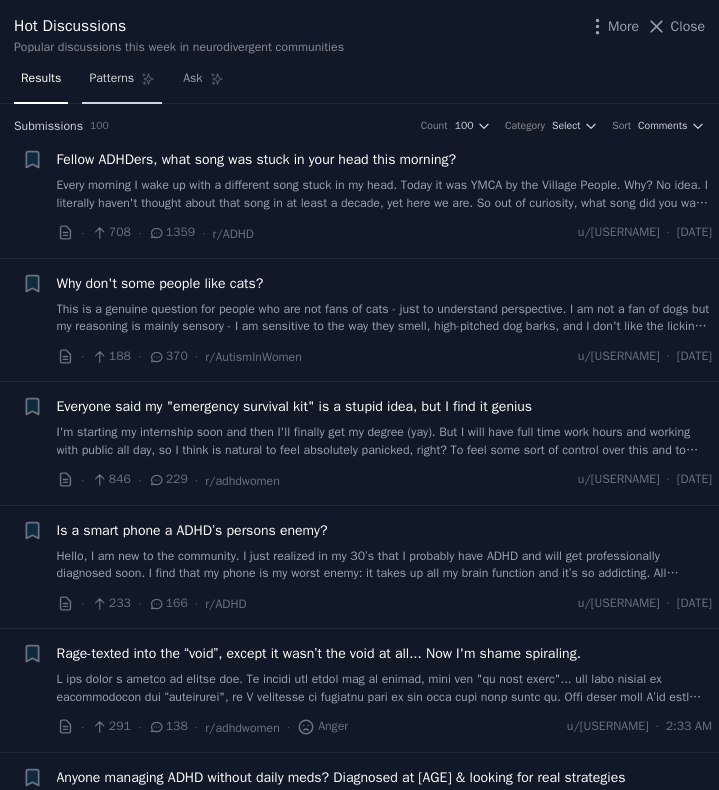 click on "Patterns" at bounding box center [122, 83] 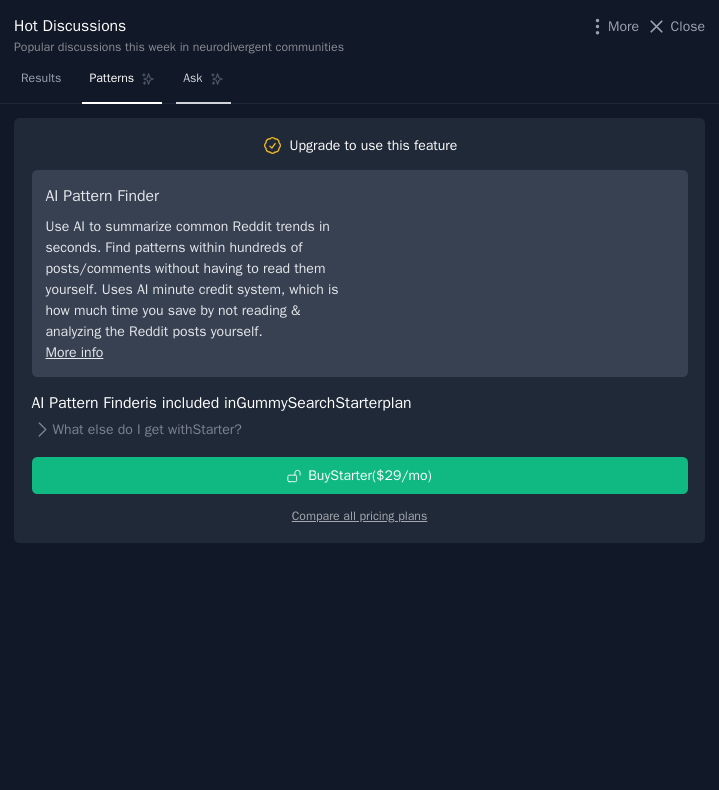 click on "Ask" at bounding box center (192, 79) 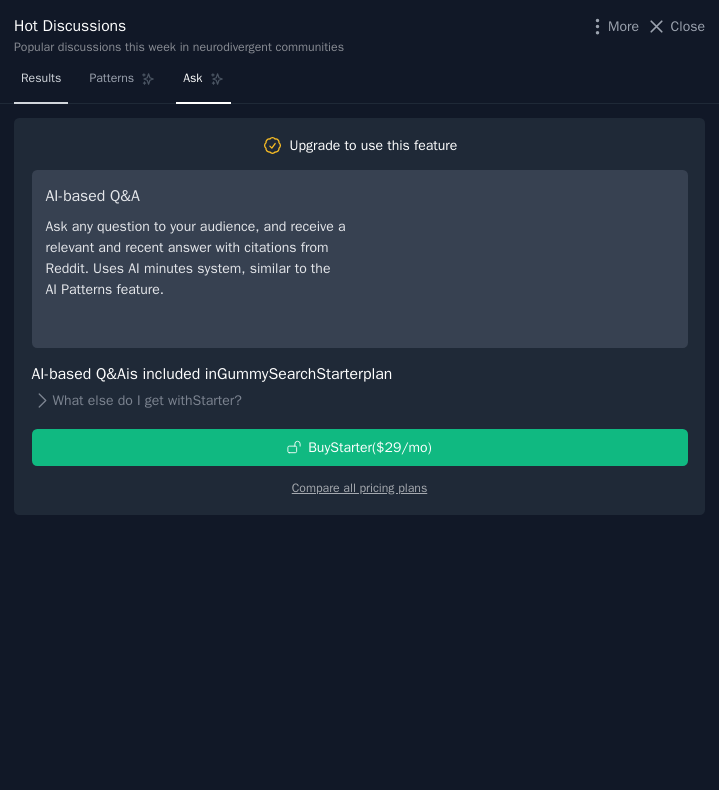 click on "Results" at bounding box center [41, 79] 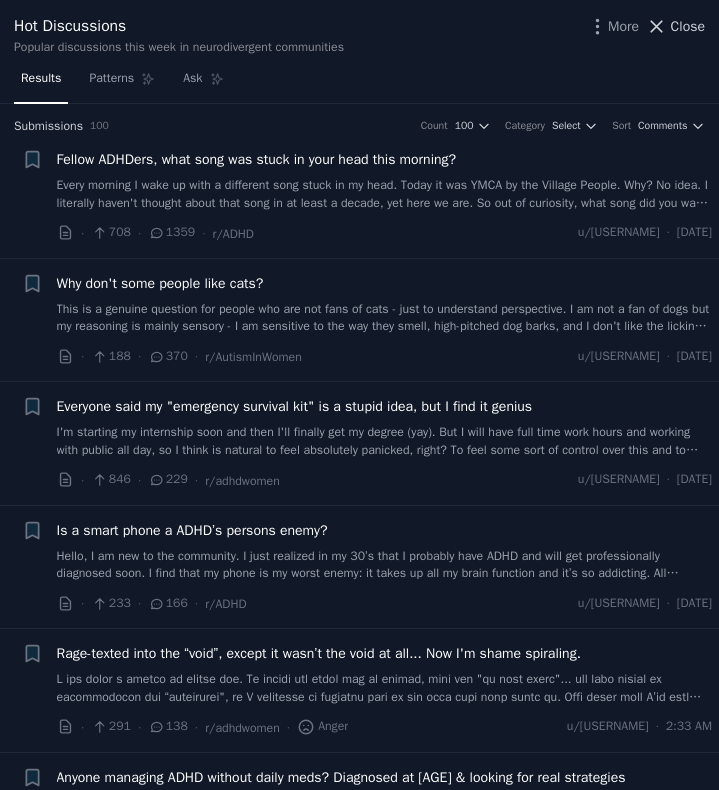 click on "Close" at bounding box center (688, 26) 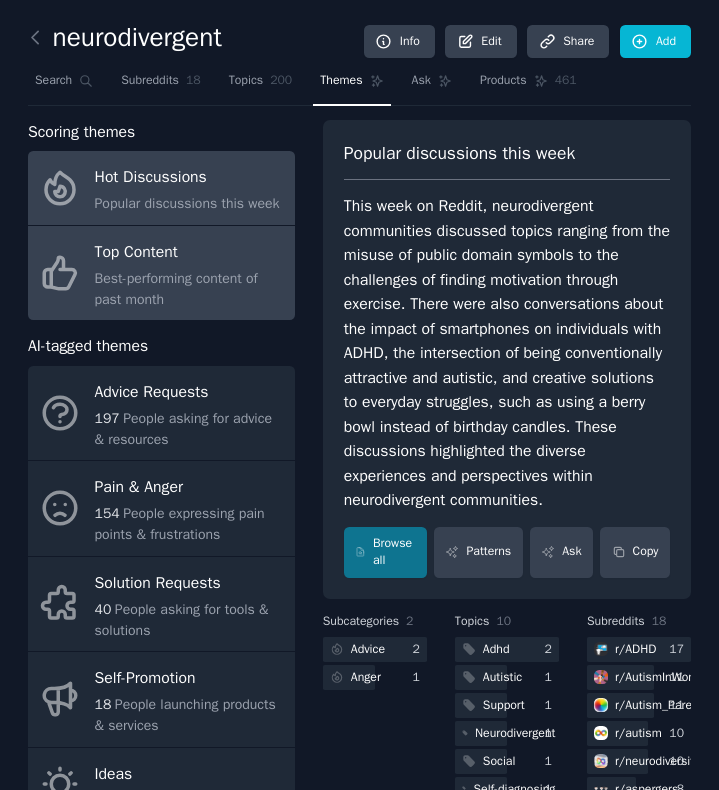 click on "Best-performing content of past month" 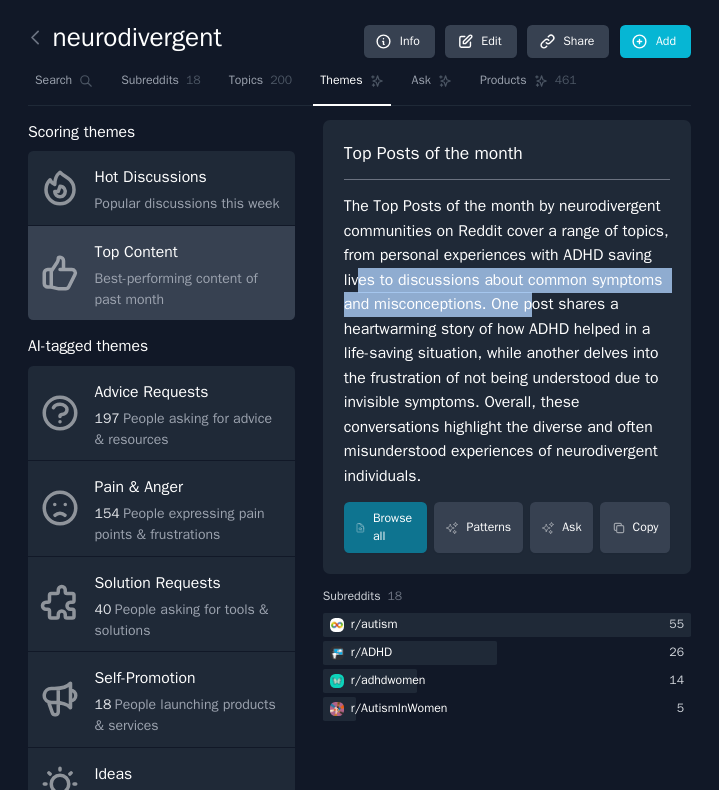 drag, startPoint x: 346, startPoint y: 290, endPoint x: 525, endPoint y: 304, distance: 179.54665 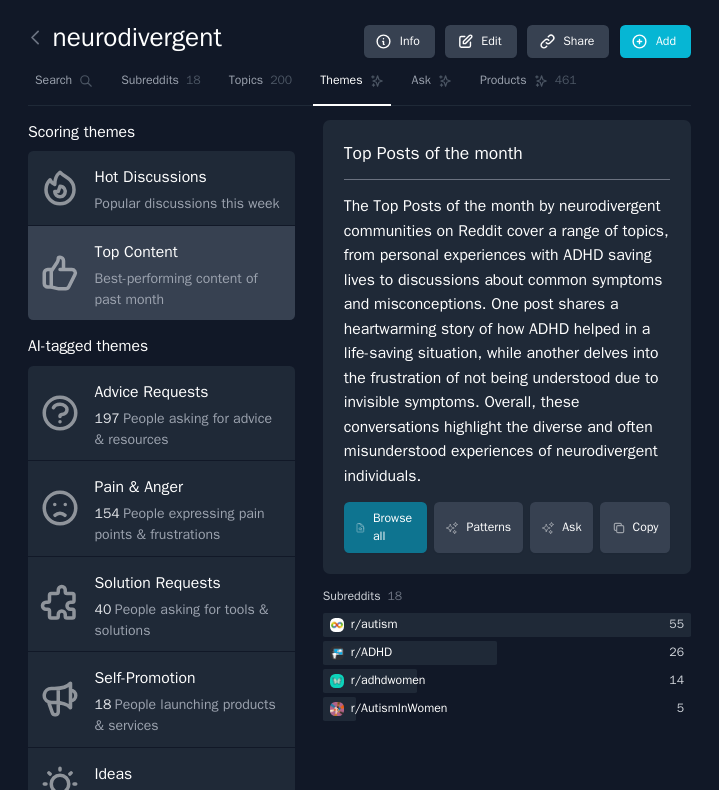 click on "The Top Posts of the month by neurodivergent communities on Reddit cover a range of topics, from personal experiences with ADHD saving lives to discussions about common symptoms and misconceptions. One post shares a heartwarming story of how ADHD helped in a life-saving situation, while another delves into the frustration of not being understood due to invisible symptoms. Overall, these conversations highlight the diverse and often misunderstood experiences of neurodivergent individuals." at bounding box center (507, 341) 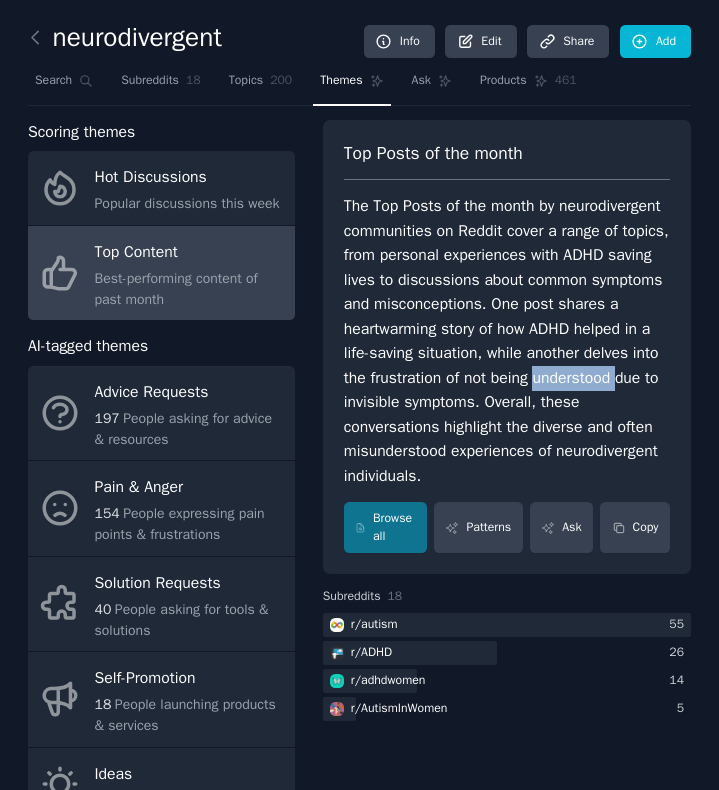 click on "The Top Posts of the month by neurodivergent communities on Reddit cover a range of topics, from personal experiences with ADHD saving lives to discussions about common symptoms and misconceptions. One post shares a heartwarming story of how ADHD helped in a life-saving situation, while another delves into the frustration of not being understood due to invisible symptoms. Overall, these conversations highlight the diverse and often misunderstood experiences of neurodivergent individuals." at bounding box center [507, 341] 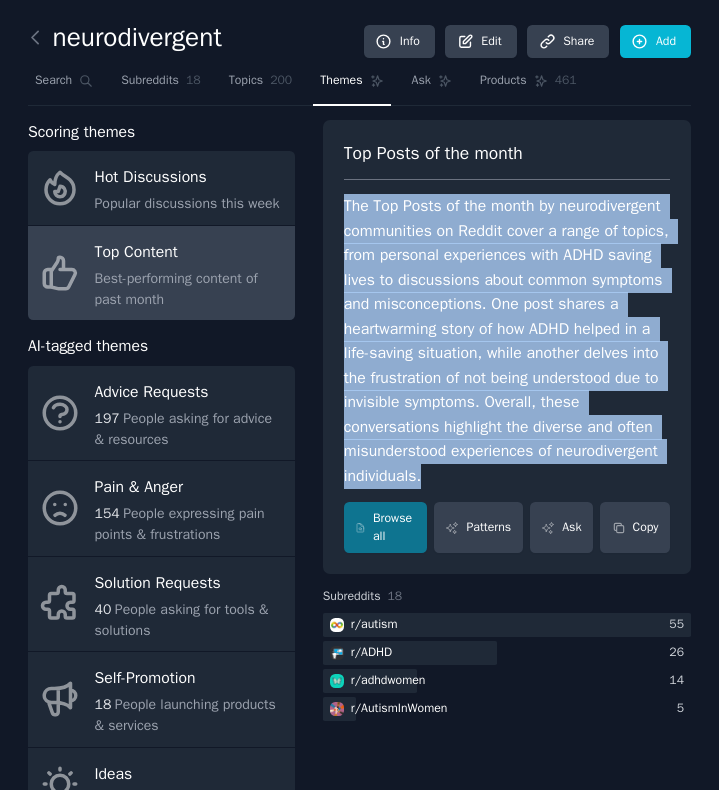 click on "The Top Posts of the month by neurodivergent communities on Reddit cover a range of topics, from personal experiences with ADHD saving lives to discussions about common symptoms and misconceptions. One post shares a heartwarming story of how ADHD helped in a life-saving situation, while another delves into the frustration of not being understood due to invisible symptoms. Overall, these conversations highlight the diverse and often misunderstood experiences of neurodivergent individuals." at bounding box center (507, 341) 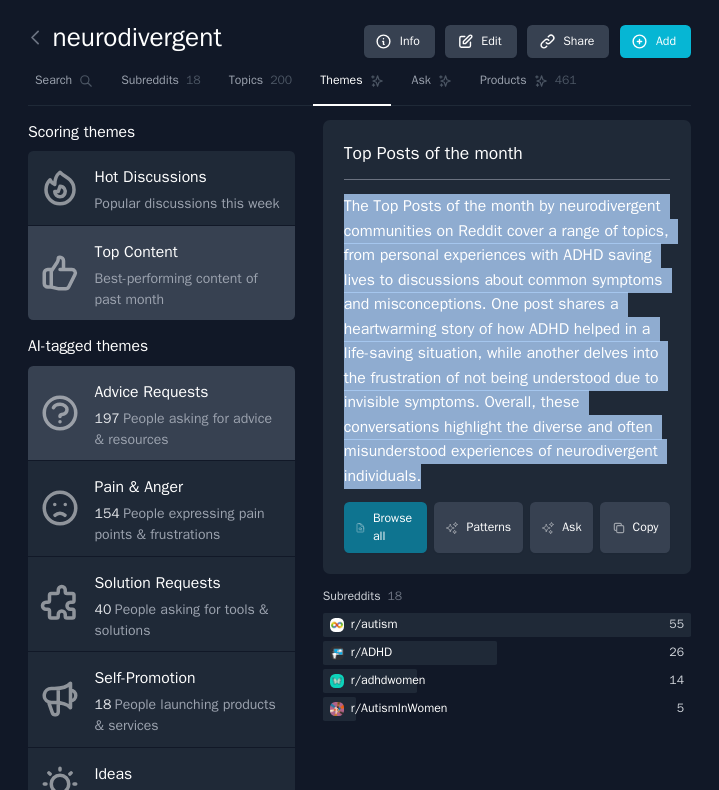 click on "Advice Requests" at bounding box center (190, 392) 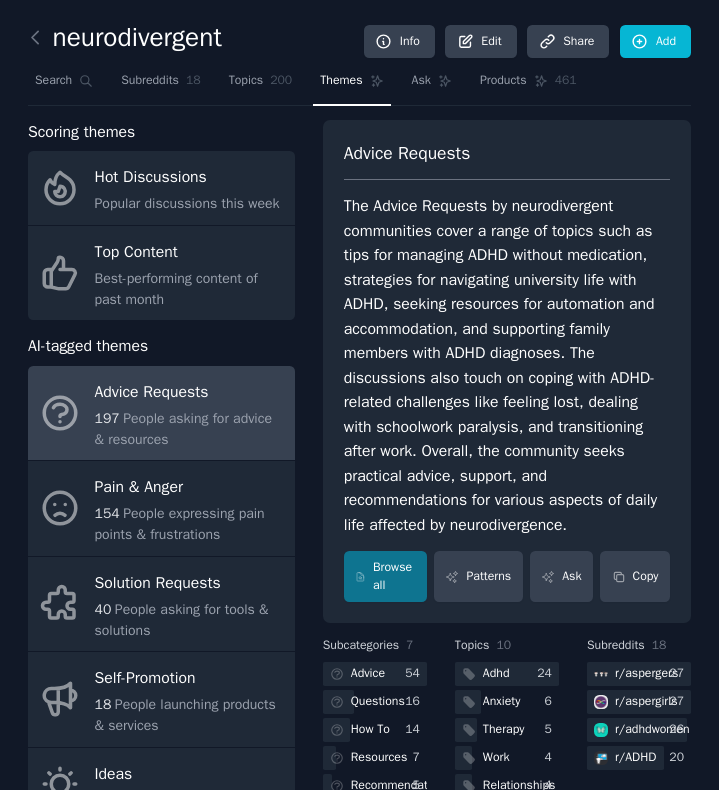 click on "The Advice Requests by neurodivergent communities cover a range of topics such as tips for managing ADHD without medication, strategies for navigating university life with ADHD, seeking resources for automation and accommodation, and supporting family members with ADHD diagnoses. The discussions also touch on coping with ADHD-related challenges like feeling lost, dealing with schoolwork paralysis, and transitioning after work. Overall, the community seeks practical advice, support, and recommendations for various aspects of daily life affected by neurodivergence." at bounding box center [507, 365] 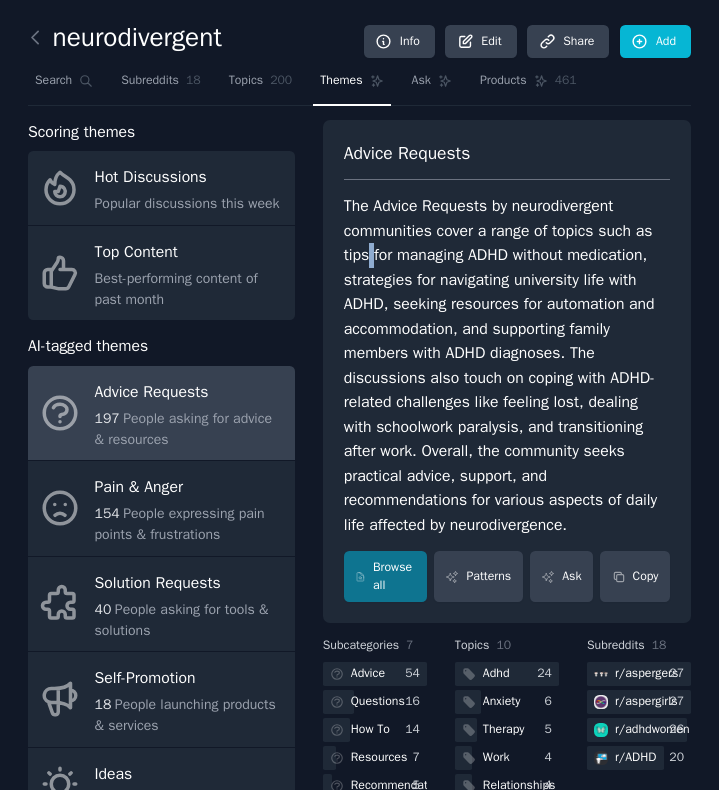click on "The Advice Requests by neurodivergent communities cover a range of topics such as tips for managing ADHD without medication, strategies for navigating university life with ADHD, seeking resources for automation and accommodation, and supporting family members with ADHD diagnoses. The discussions also touch on coping with ADHD-related challenges like feeling lost, dealing with schoolwork paralysis, and transitioning after work. Overall, the community seeks practical advice, support, and recommendations for various aspects of daily life affected by neurodivergence." at bounding box center (507, 365) 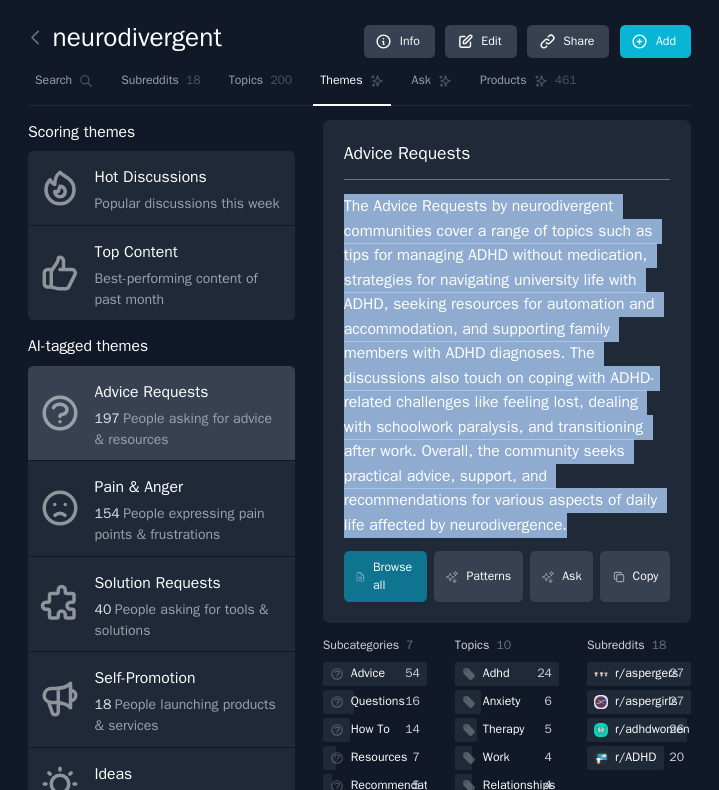 click on "The Advice Requests by neurodivergent communities cover a range of topics such as tips for managing ADHD without medication, strategies for navigating university life with ADHD, seeking resources for automation and accommodation, and supporting family members with ADHD diagnoses. The discussions also touch on coping with ADHD-related challenges like feeling lost, dealing with schoolwork paralysis, and transitioning after work. Overall, the community seeks practical advice, support, and recommendations for various aspects of daily life affected by neurodivergence." at bounding box center [507, 365] 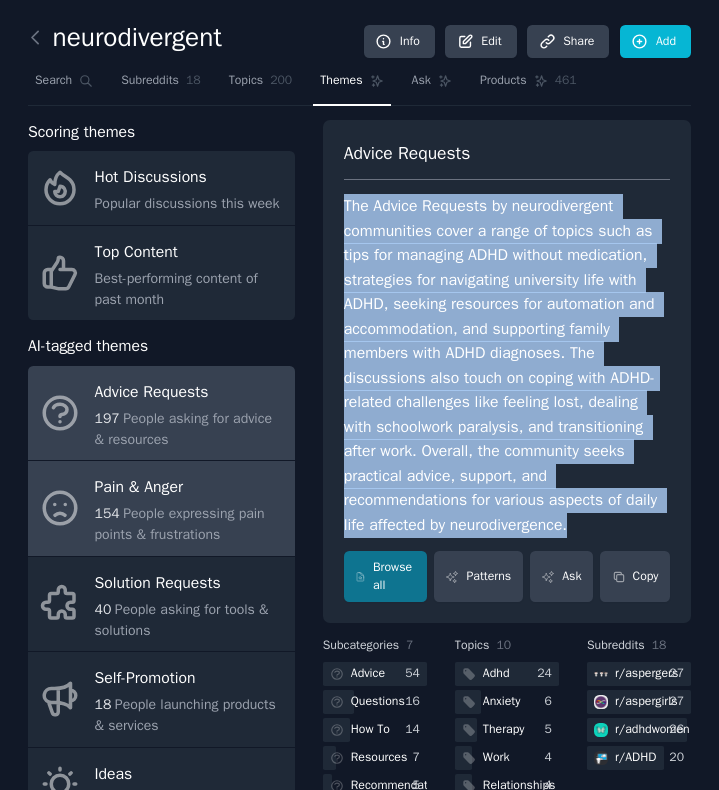 click on "People expressing pain points & frustrations" at bounding box center (180, 524) 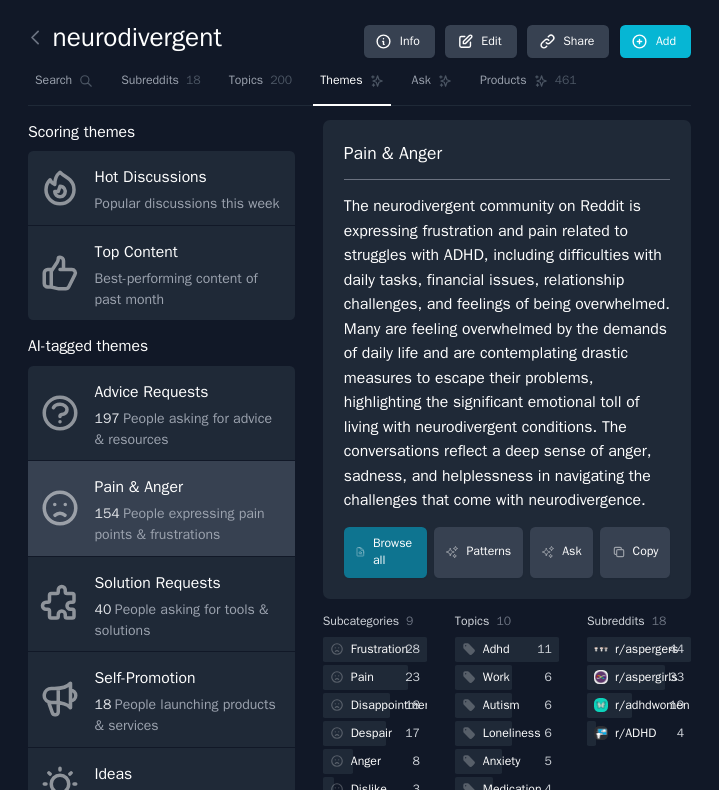 click on "The neurodivergent community on Reddit is expressing frustration and pain related to struggles with ADHD, including difficulties with daily tasks, financial issues, relationship challenges, and feelings of being overwhelmed. Many are feeling overwhelmed by the demands of daily life and are contemplating drastic measures to escape their problems, highlighting the significant emotional toll of living with neurodivergent conditions. The conversations reflect a deep sense of anger, sadness, and helplessness in navigating the challenges that come with neurodivergence." at bounding box center (507, 353) 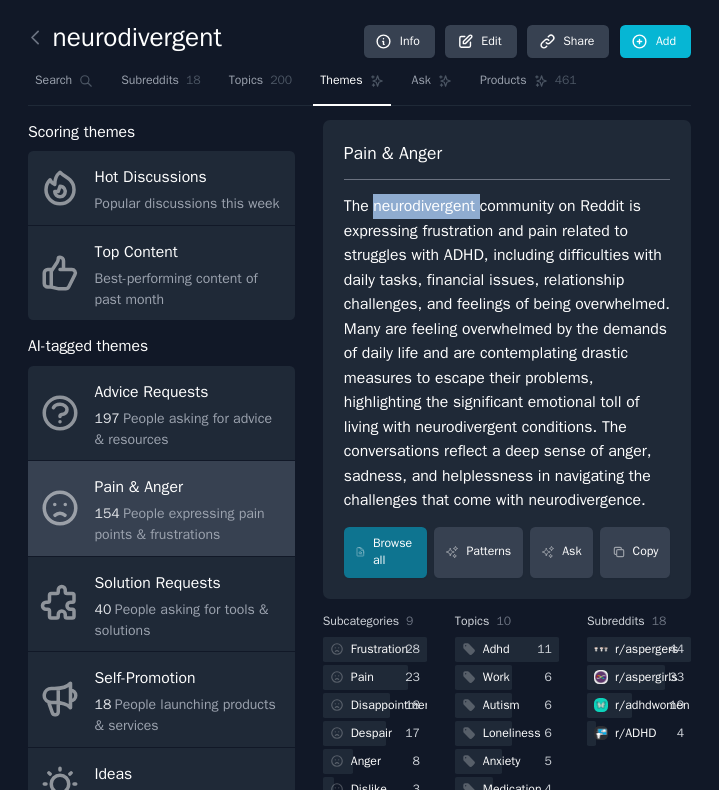 click on "The neurodivergent community on Reddit is expressing frustration and pain related to struggles with ADHD, including difficulties with daily tasks, financial issues, relationship challenges, and feelings of being overwhelmed. Many are feeling overwhelmed by the demands of daily life and are contemplating drastic measures to escape their problems, highlighting the significant emotional toll of living with neurodivergent conditions. The conversations reflect a deep sense of anger, sadness, and helplessness in navigating the challenges that come with neurodivergence." at bounding box center [507, 353] 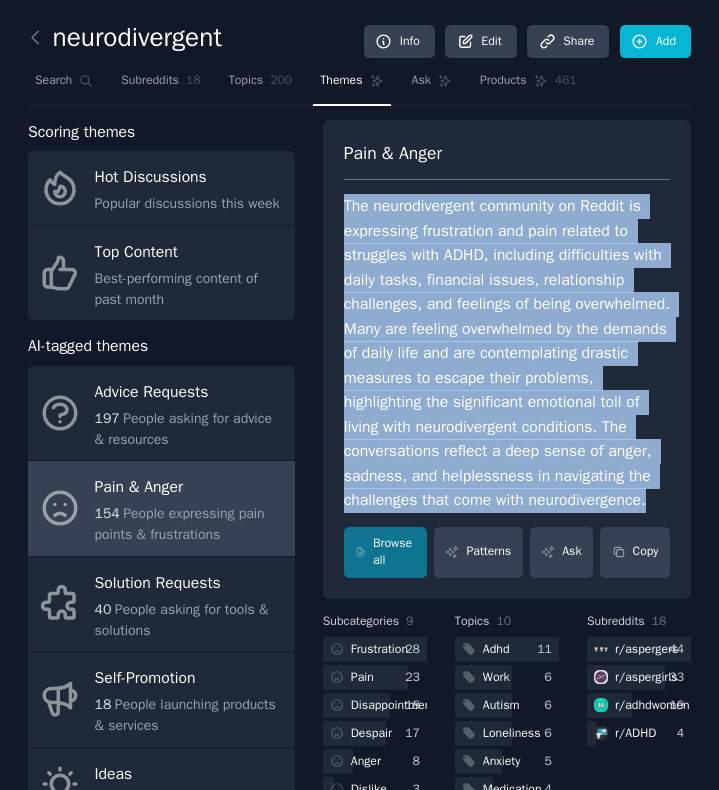 click on "The neurodivergent community on Reddit is expressing frustration and pain related to struggles with ADHD, including difficulties with daily tasks, financial issues, relationship challenges, and feelings of being overwhelmed. Many are feeling overwhelmed by the demands of daily life and are contemplating drastic measures to escape their problems, highlighting the significant emotional toll of living with neurodivergent conditions. The conversations reflect a deep sense of anger, sadness, and helplessness in navigating the challenges that come with neurodivergence." at bounding box center [507, 353] 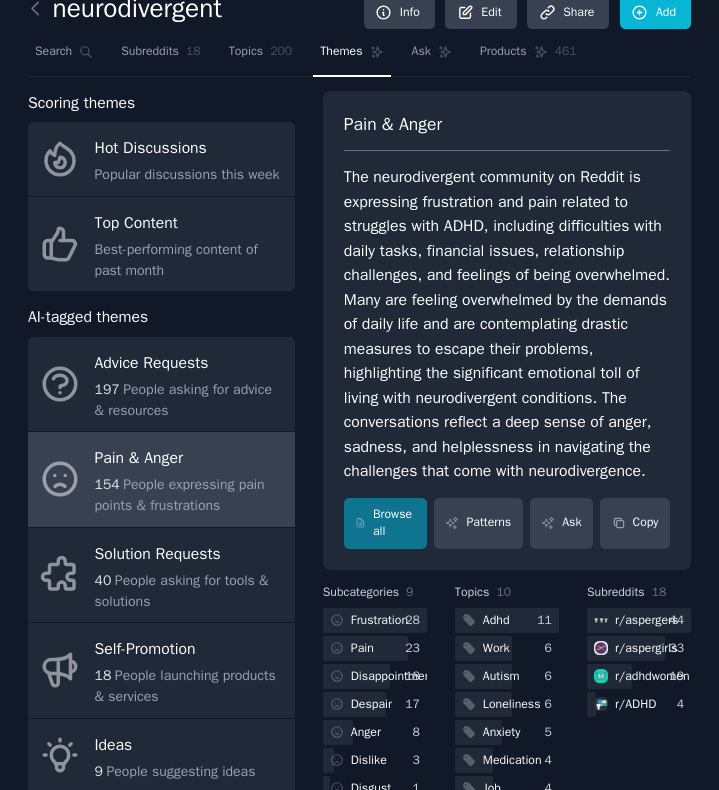 scroll, scrollTop: 40, scrollLeft: 0, axis: vertical 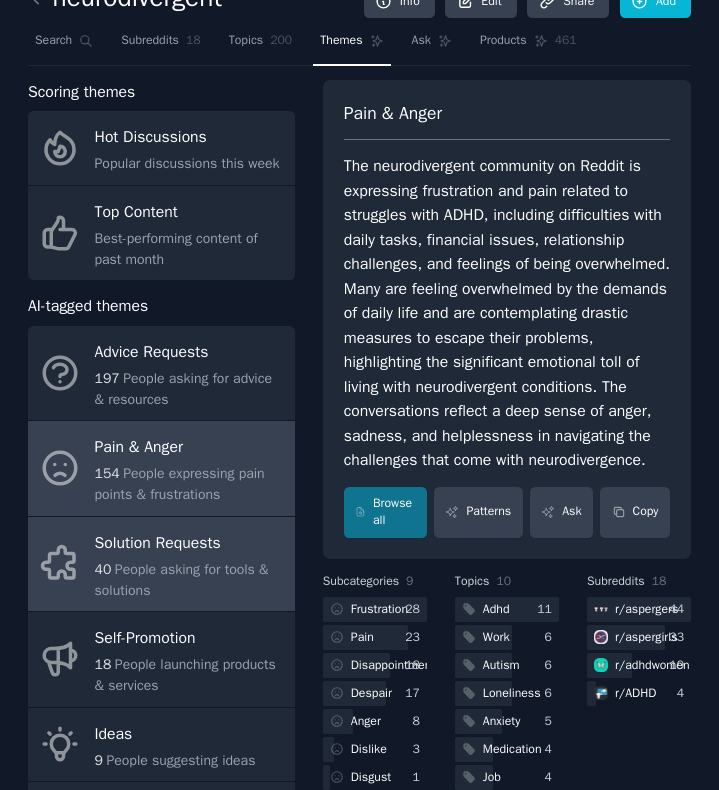 click on "People asking for tools & solutions" at bounding box center [182, 580] 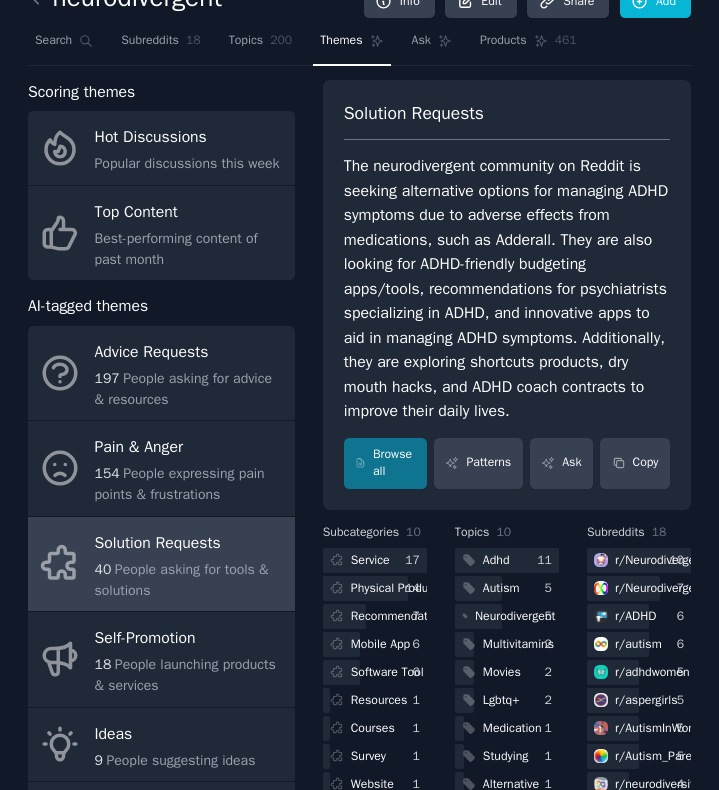 click on "The neurodivergent community on Reddit is seeking alternative options for managing ADHD symptoms due to adverse effects from medications, such as Adderall. They are also looking for ADHD-friendly budgeting apps/tools, recommendations for psychiatrists specializing in ADHD, and innovative apps to aid in managing ADHD symptoms. Additionally, they are exploring shortcuts products, dry mouth hacks, and ADHD coach contracts to improve their daily lives." at bounding box center [507, 289] 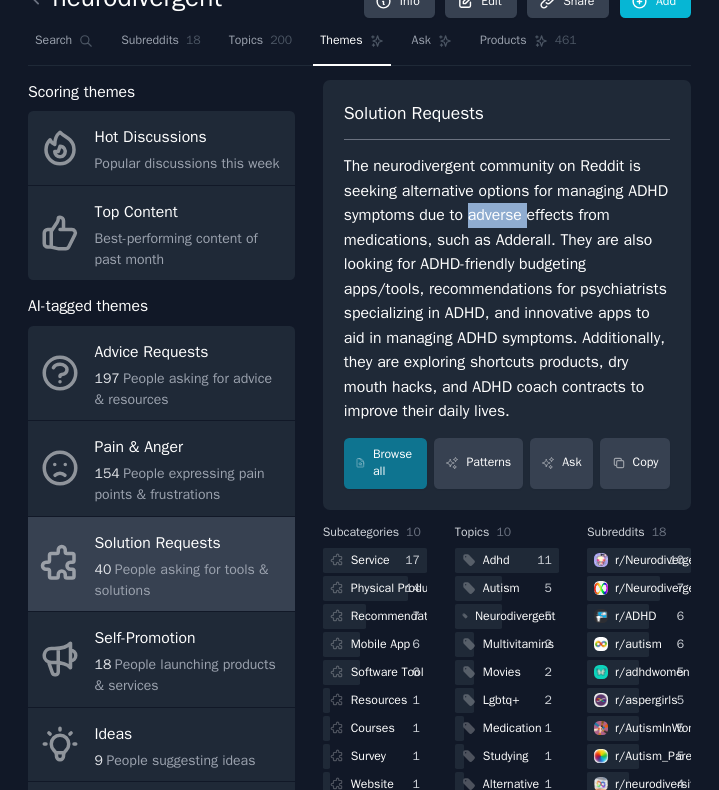 click on "The neurodivergent community on Reddit is seeking alternative options for managing ADHD symptoms due to adverse effects from medications, such as Adderall. They are also looking for ADHD-friendly budgeting apps/tools, recommendations for psychiatrists specializing in ADHD, and innovative apps to aid in managing ADHD symptoms. Additionally, they are exploring shortcuts products, dry mouth hacks, and ADHD coach contracts to improve their daily lives." at bounding box center (507, 289) 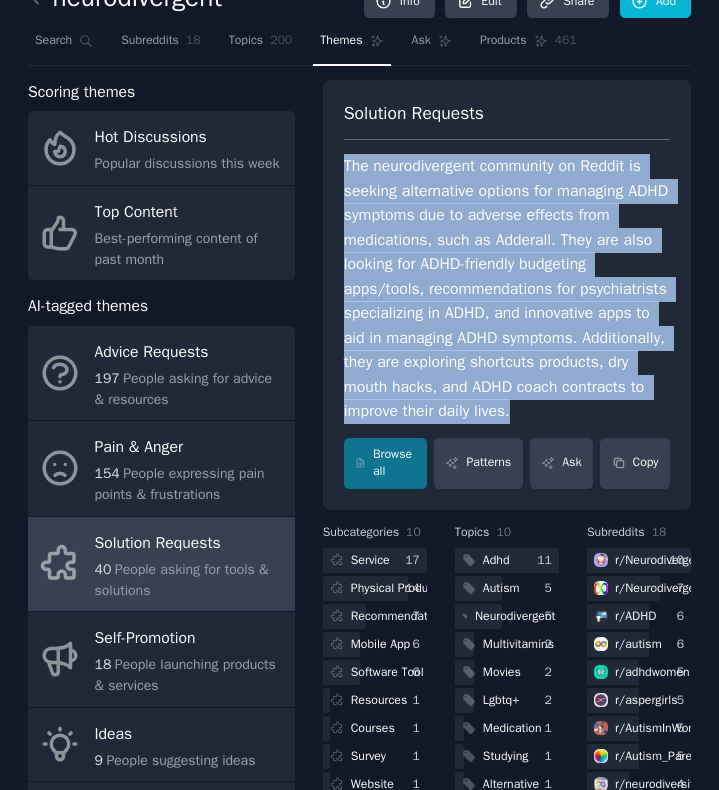 click on "The neurodivergent community on Reddit is seeking alternative options for managing ADHD symptoms due to adverse effects from medications, such as Adderall. They are also looking for ADHD-friendly budgeting apps/tools, recommendations for psychiatrists specializing in ADHD, and innovative apps to aid in managing ADHD symptoms. Additionally, they are exploring shortcuts products, dry mouth hacks, and ADHD coach contracts to improve their daily lives." at bounding box center (507, 289) 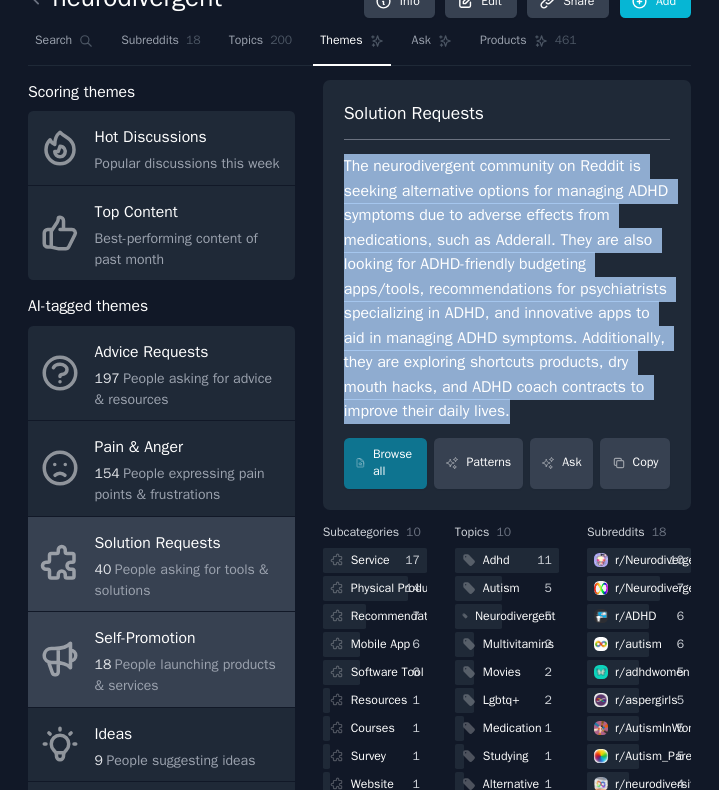 click on "People launching products & services" at bounding box center [185, 675] 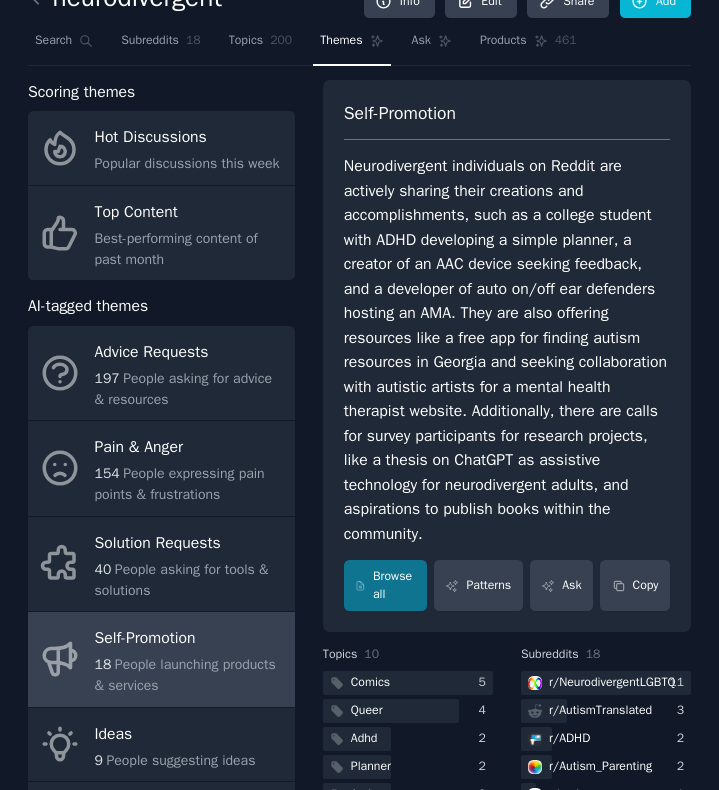 click on "Neurodivergent individuals on Reddit are actively sharing their creations and accomplishments, such as a college student with ADHD developing a simple planner, a creator of an AAC device seeking feedback, and a developer of auto on/off ear defenders hosting an AMA. They are also offering resources like a free app for finding autism resources in Georgia and seeking collaboration with autistic artists for a mental health therapist website. Additionally, there are calls for survey participants for research projects, like a thesis on ChatGPT as assistive technology for neurodivergent adults, and aspirations to publish books within the community." at bounding box center [507, 350] 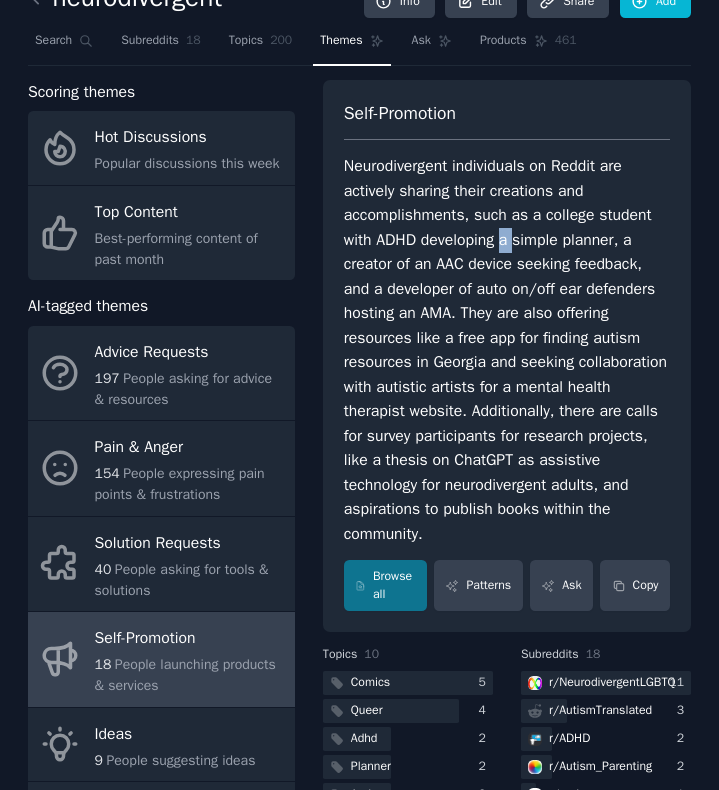 click on "Neurodivergent individuals on Reddit are actively sharing their creations and accomplishments, such as a college student with ADHD developing a simple planner, a creator of an AAC device seeking feedback, and a developer of auto on/off ear defenders hosting an AMA. They are also offering resources like a free app for finding autism resources in Georgia and seeking collaboration with autistic artists for a mental health therapist website. Additionally, there are calls for survey participants for research projects, like a thesis on ChatGPT as assistive technology for neurodivergent adults, and aspirations to publish books within the community." at bounding box center (507, 350) 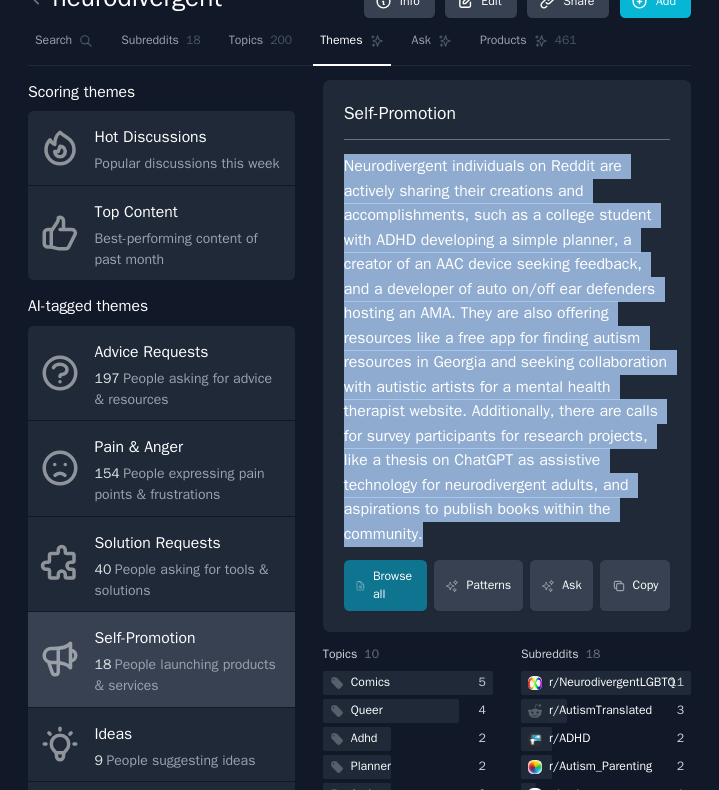 click on "Neurodivergent individuals on Reddit are actively sharing their creations and accomplishments, such as a college student with ADHD developing a simple planner, a creator of an AAC device seeking feedback, and a developer of auto on/off ear defenders hosting an AMA. They are also offering resources like a free app for finding autism resources in Georgia and seeking collaboration with autistic artists for a mental health therapist website. Additionally, there are calls for survey participants for research projects, like a thesis on ChatGPT as assistive technology for neurodivergent adults, and aspirations to publish books within the community." at bounding box center [507, 350] 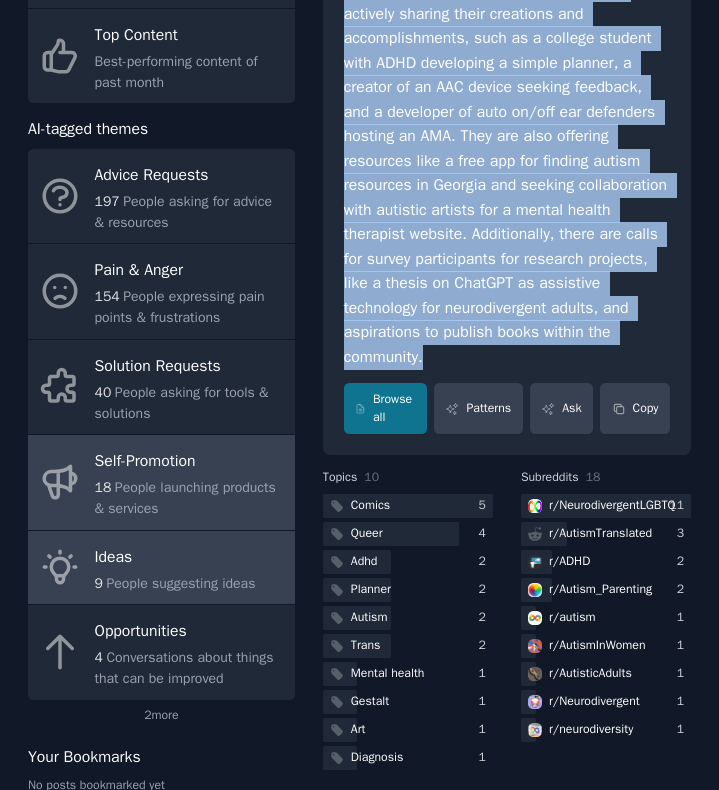 click on "People suggesting ideas" at bounding box center [180, 583] 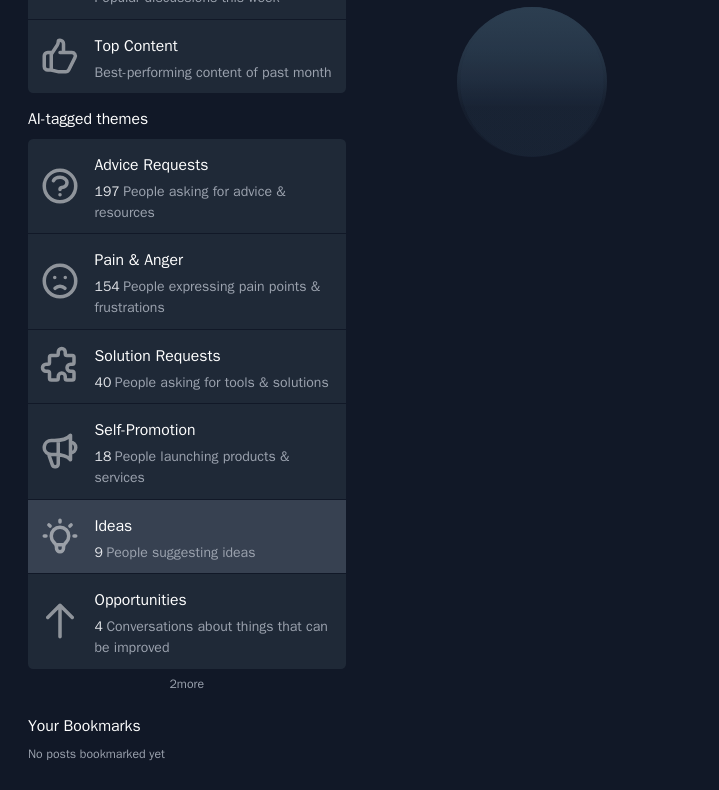 scroll, scrollTop: 0, scrollLeft: 0, axis: both 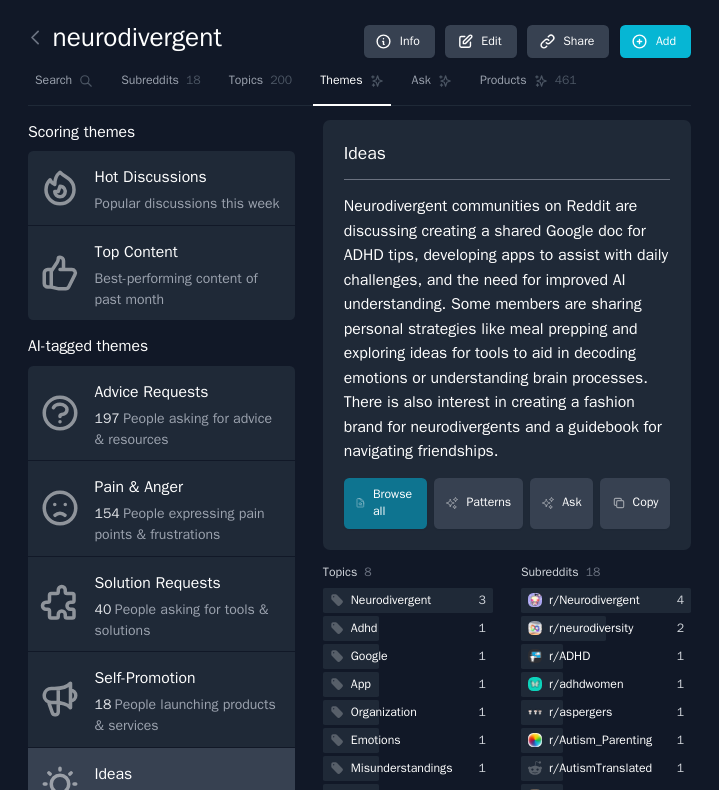click on "Neurodivergent communities on Reddit are discussing creating a shared Google doc for ADHD tips, developing apps to assist with daily challenges, and the need for improved AI understanding. Some members are sharing personal strategies like meal prepping and exploring ideas for tools to aid in decoding emotions or understanding brain processes. There is also interest in creating a fashion brand for neurodivergents and a guidebook for navigating friendships." at bounding box center (507, 329) 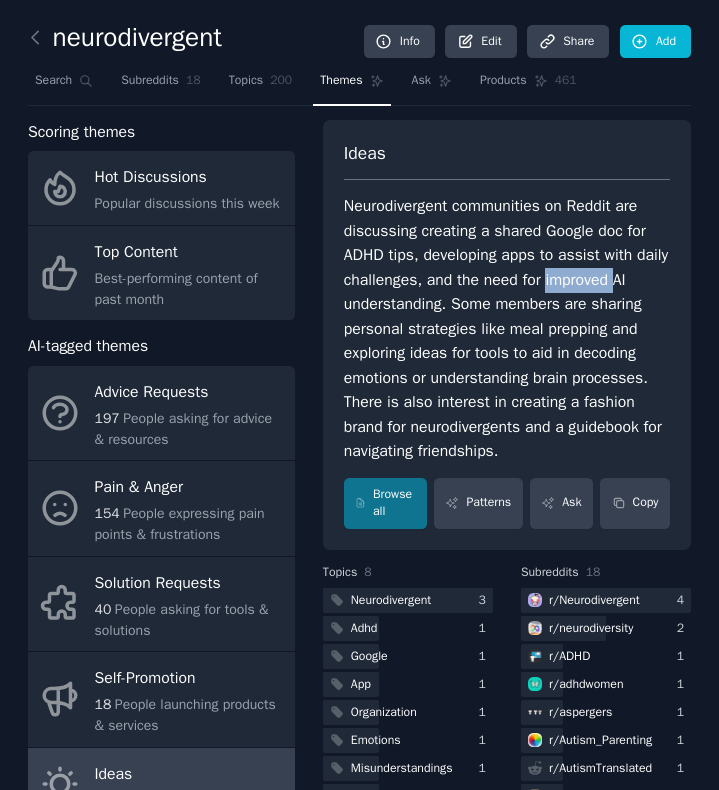 click on "Neurodivergent communities on Reddit are discussing creating a shared Google doc for ADHD tips, developing apps to assist with daily challenges, and the need for improved AI understanding. Some members are sharing personal strategies like meal prepping and exploring ideas for tools to aid in decoding emotions or understanding brain processes. There is also interest in creating a fashion brand for neurodivergents and a guidebook for navigating friendships." at bounding box center (507, 329) 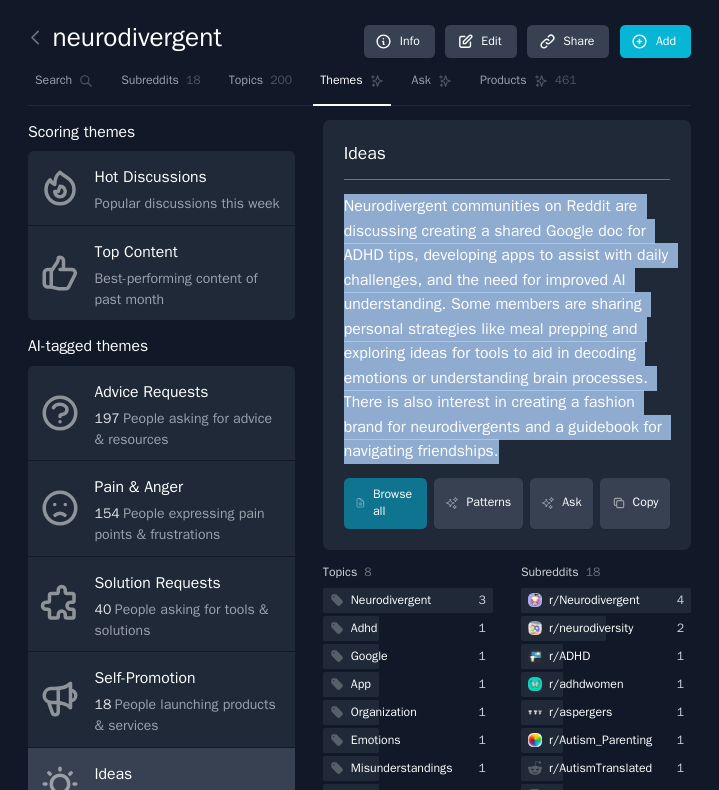 click on "Neurodivergent communities on Reddit are discussing creating a shared Google doc for ADHD tips, developing apps to assist with daily challenges, and the need for improved AI understanding. Some members are sharing personal strategies like meal prepping and exploring ideas for tools to aid in decoding emotions or understanding brain processes. There is also interest in creating a fashion brand for neurodivergents and a guidebook for navigating friendships." at bounding box center [507, 329] 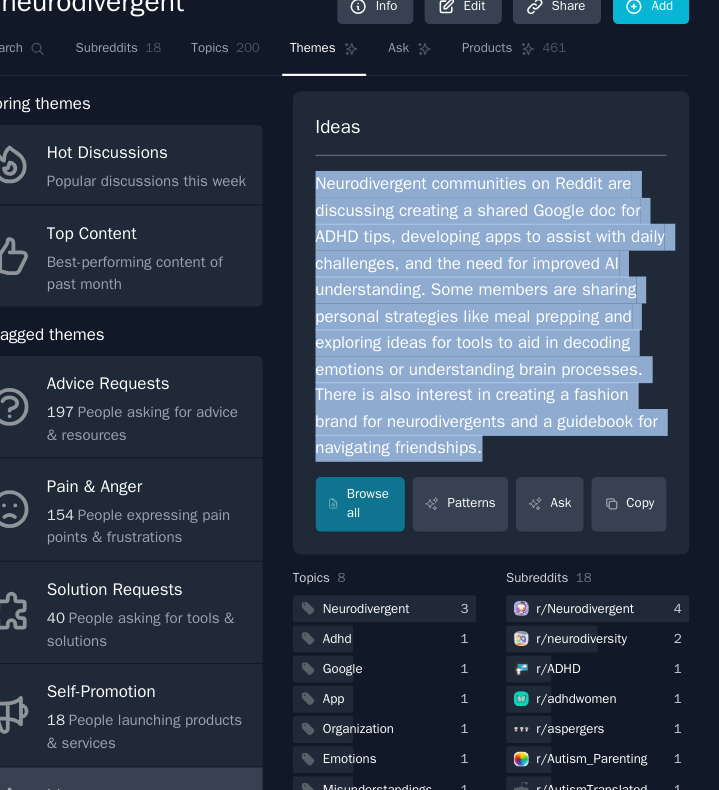 scroll, scrollTop: 0, scrollLeft: 0, axis: both 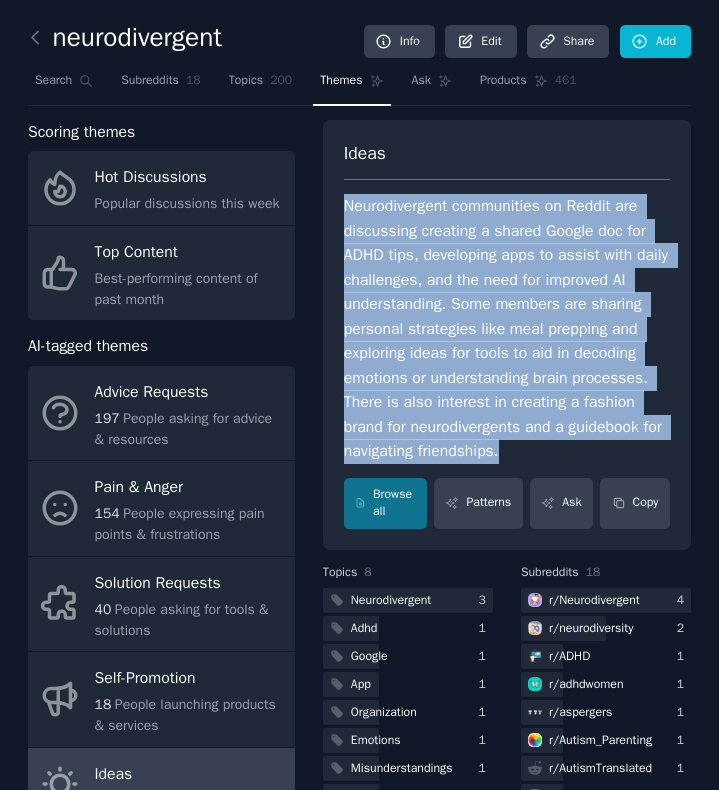copy on "Neurodivergent communities on Reddit are discussing creating a shared Google doc for ADHD tips, developing apps to assist with daily challenges, and the need for improved AI understanding. Some members are sharing personal strategies like meal prepping and exploring ideas for tools to aid in decoding emotions or understanding brain processes. There is also interest in creating a fashion brand for neurodivergents and a guidebook for navigating friendships." 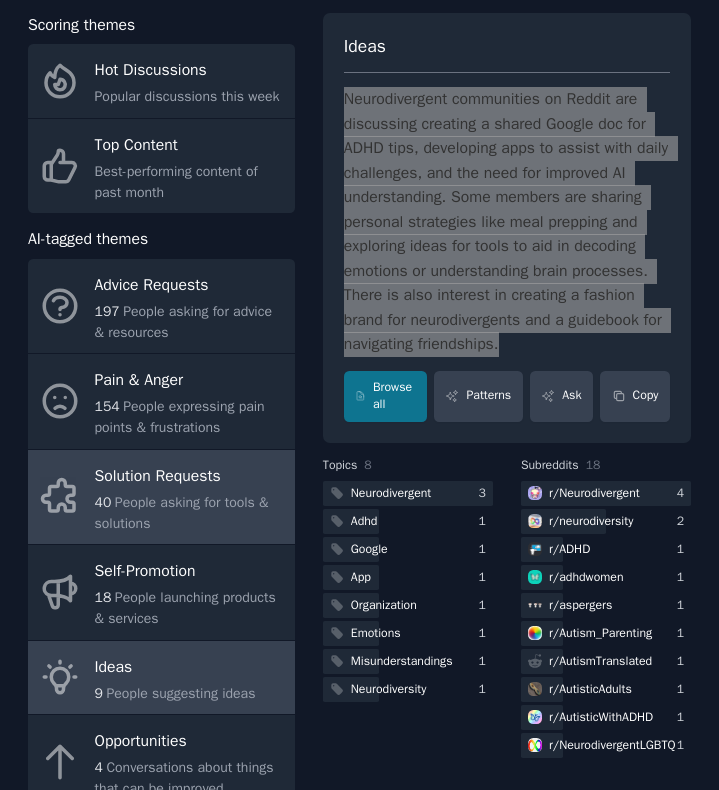 scroll, scrollTop: 0, scrollLeft: 0, axis: both 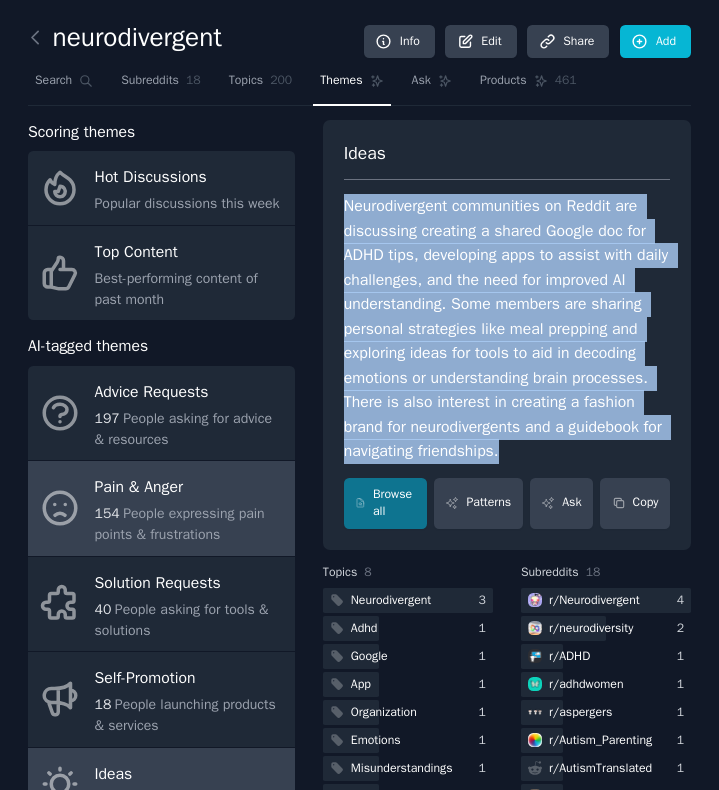 click on "154 People expressing pain points & frustrations" at bounding box center (190, 524) 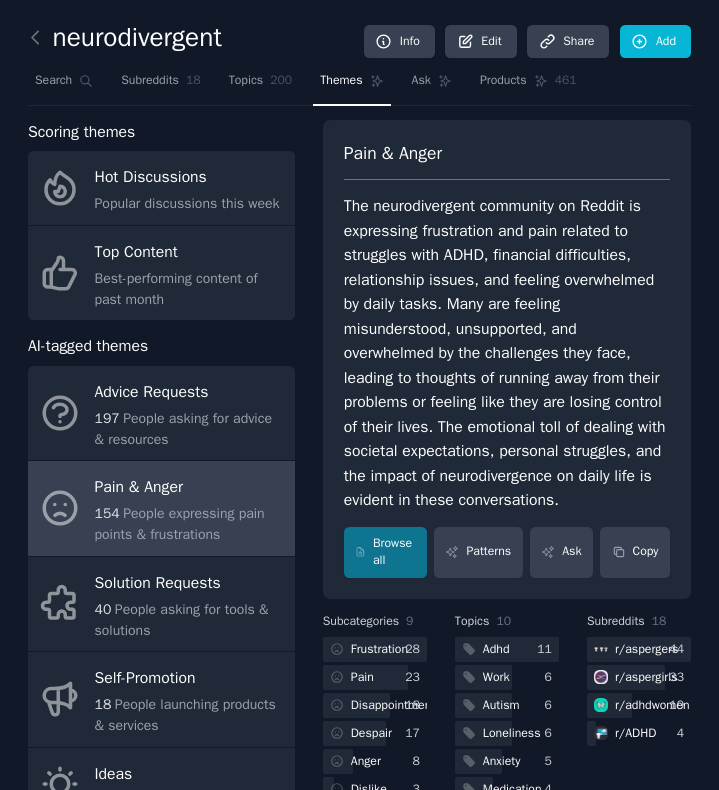 scroll, scrollTop: 284, scrollLeft: 0, axis: vertical 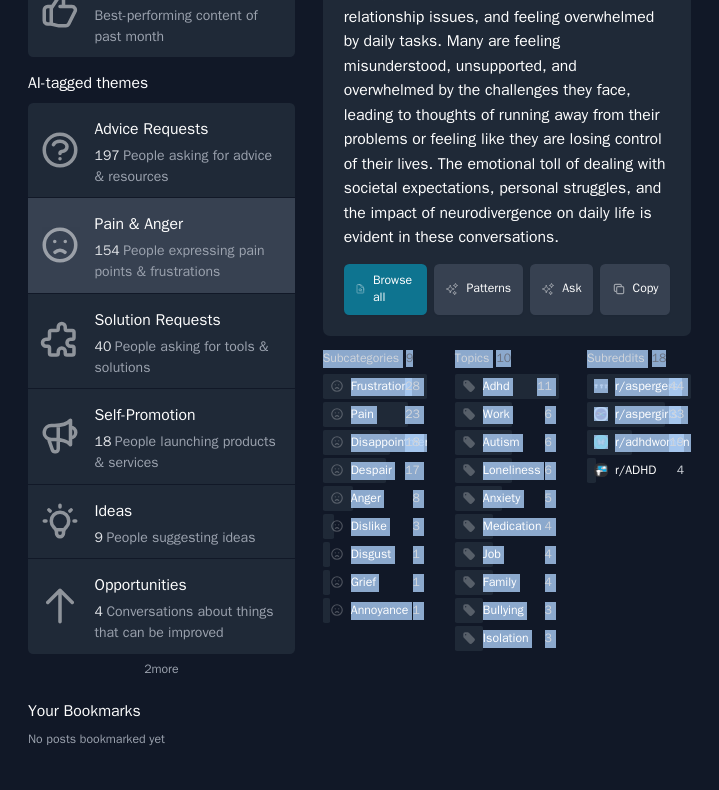 drag, startPoint x: 672, startPoint y: 625, endPoint x: 311, endPoint y: 337, distance: 461.80624 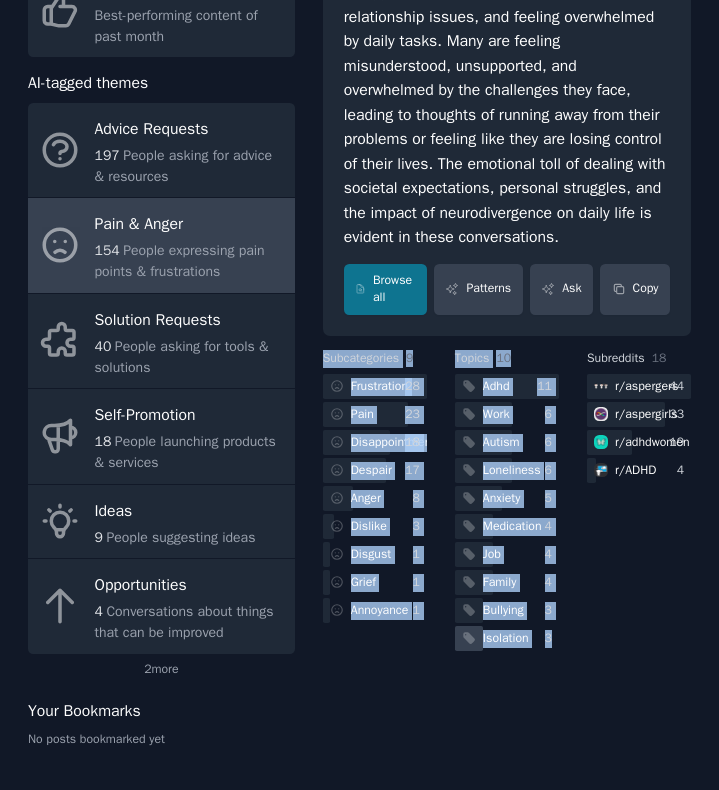 drag, startPoint x: 300, startPoint y: 335, endPoint x: 547, endPoint y: 618, distance: 375.63013 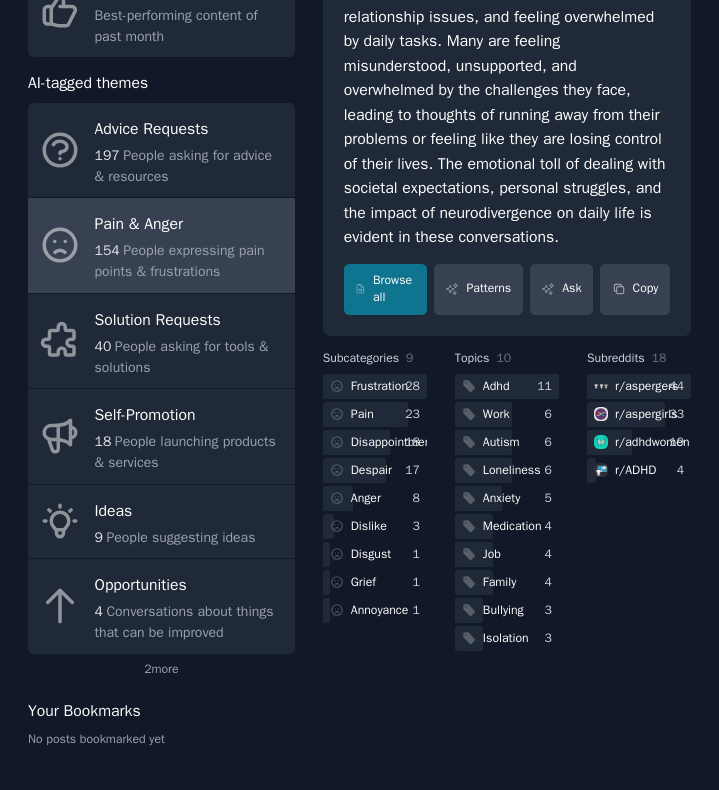 click on "Subreddits 18  r/ aspergers 44  r/ aspergirls 33  r/ adhdwomen 19  r/ ADHD 4" at bounding box center (639, 502) 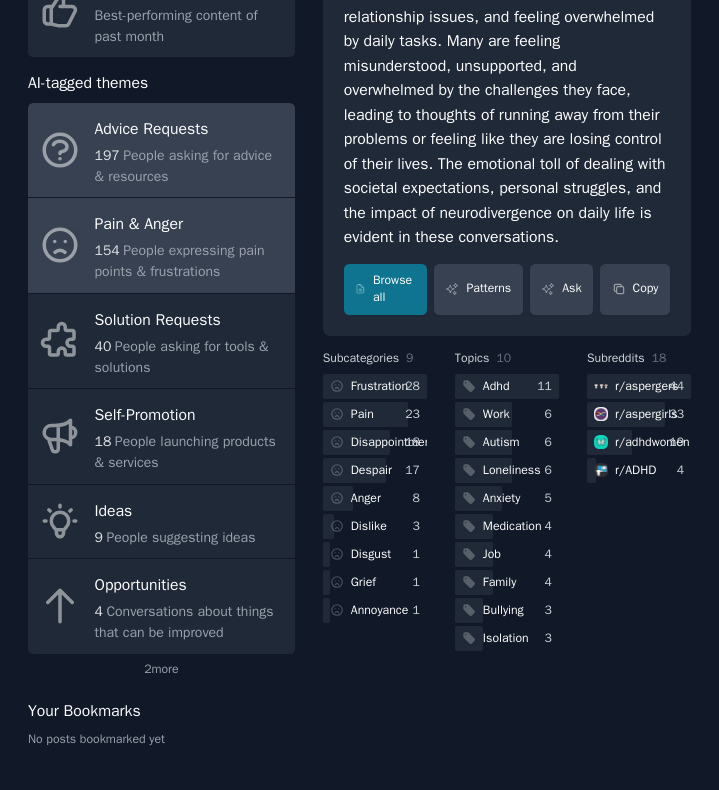click on "People asking for advice & resources" at bounding box center [183, 166] 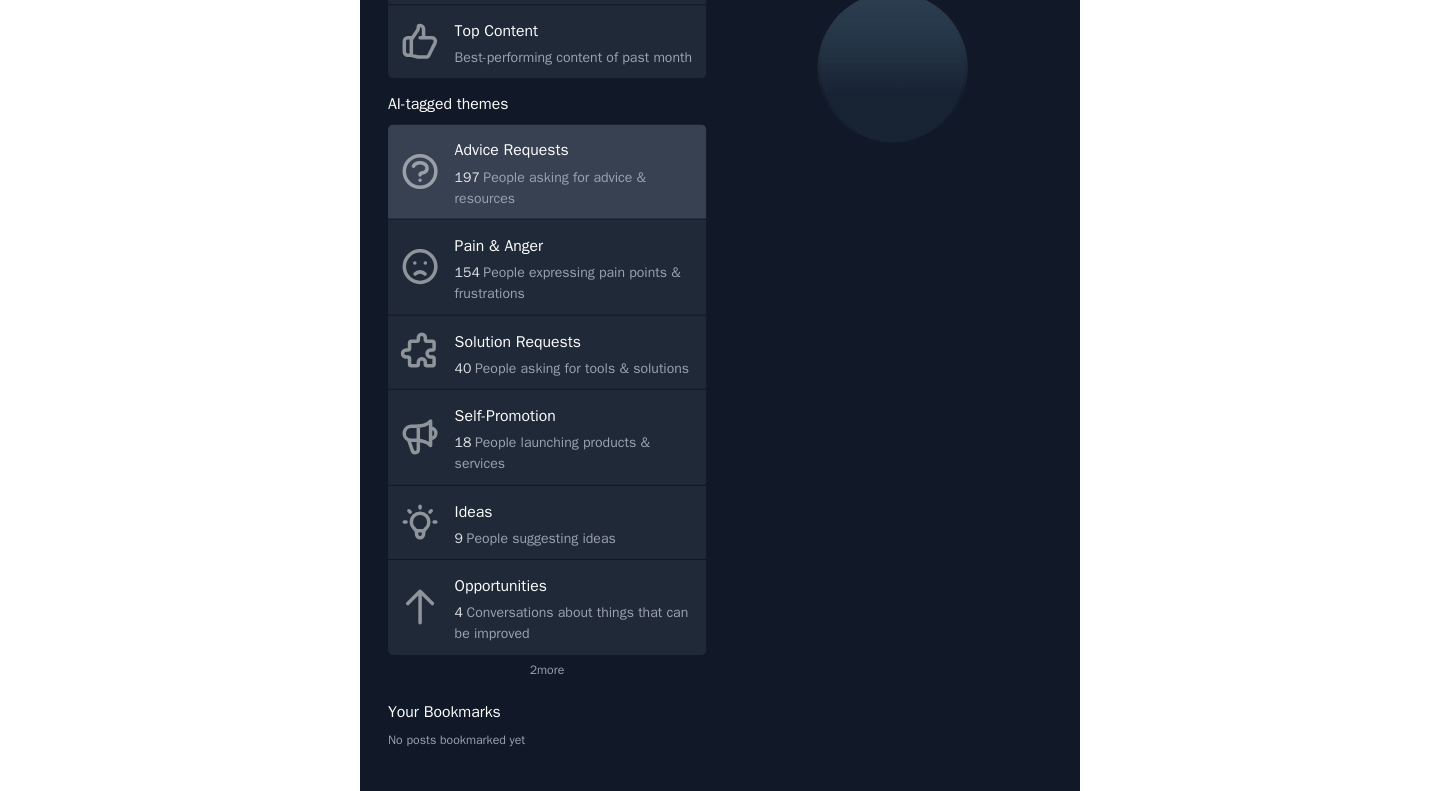 scroll, scrollTop: 0, scrollLeft: 0, axis: both 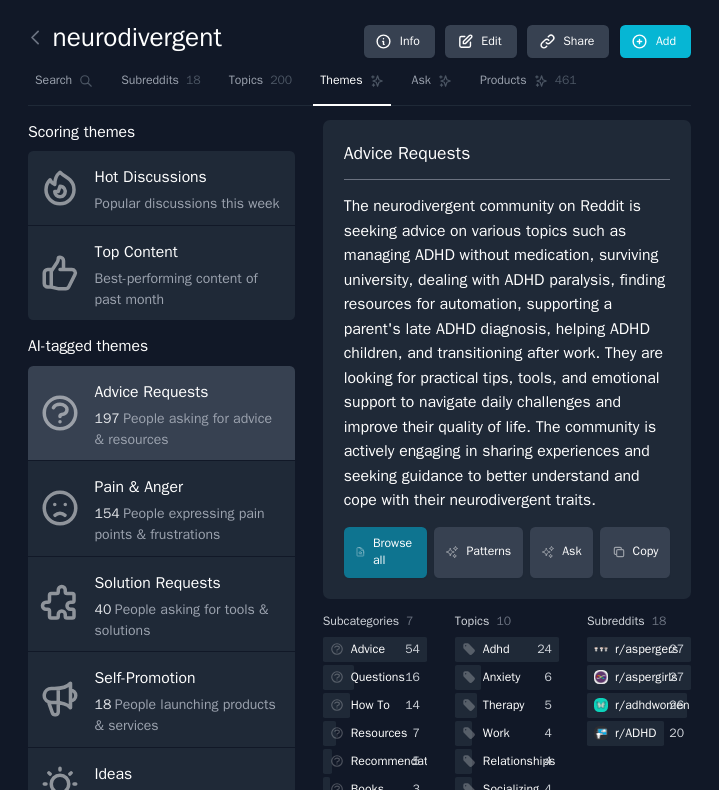 click on "The neurodivergent community on Reddit is seeking advice on various topics such as managing ADHD without medication, surviving university, dealing with ADHD paralysis, finding resources for automation, supporting a parent's late ADHD diagnosis, helping ADHD children, and transitioning after work. They are looking for practical tips, tools, and emotional support to navigate daily challenges and improve their quality of life. The community is actively engaging in sharing experiences and seeking guidance to better understand and cope with their neurodivergent traits." at bounding box center (507, 353) 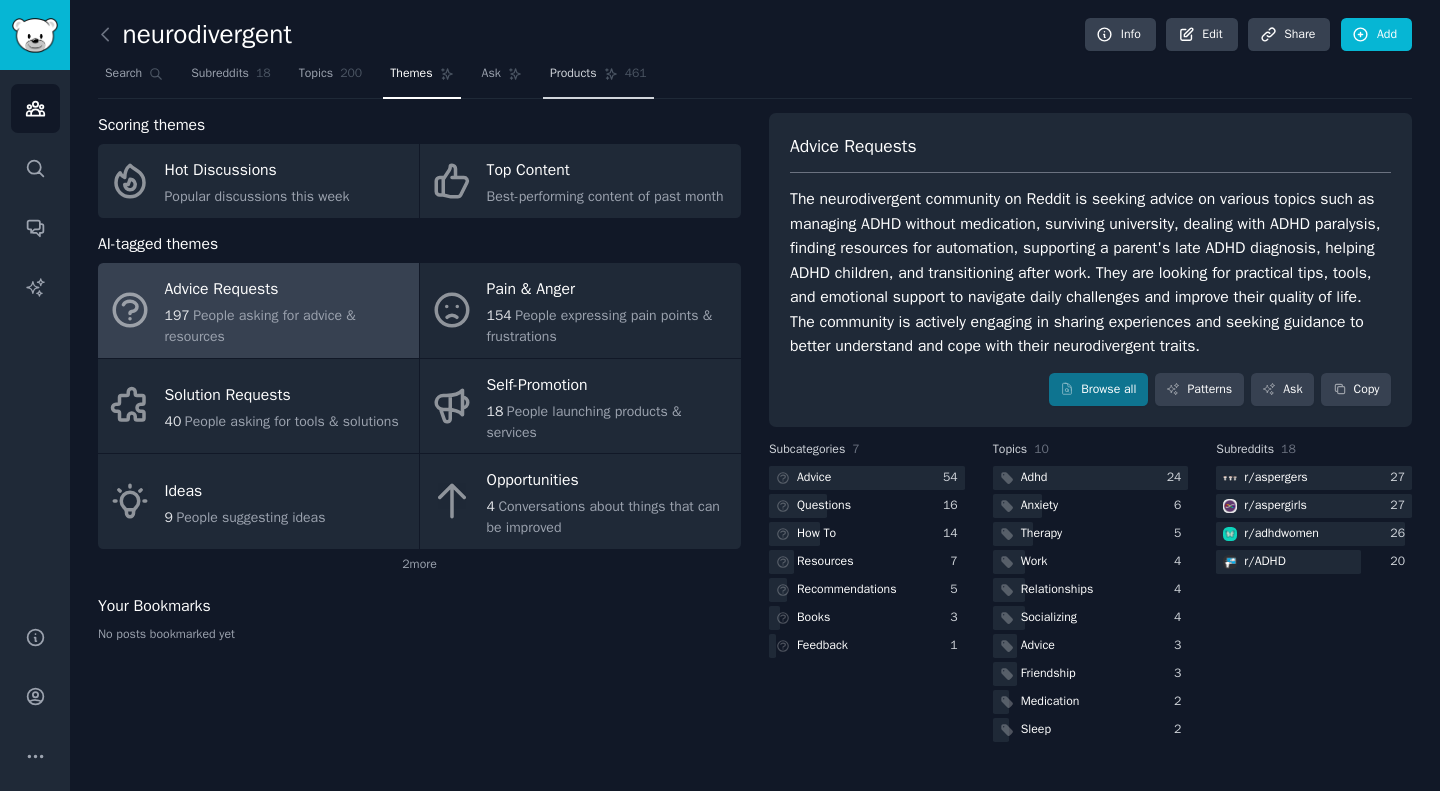 click on "Products 461" at bounding box center (598, 78) 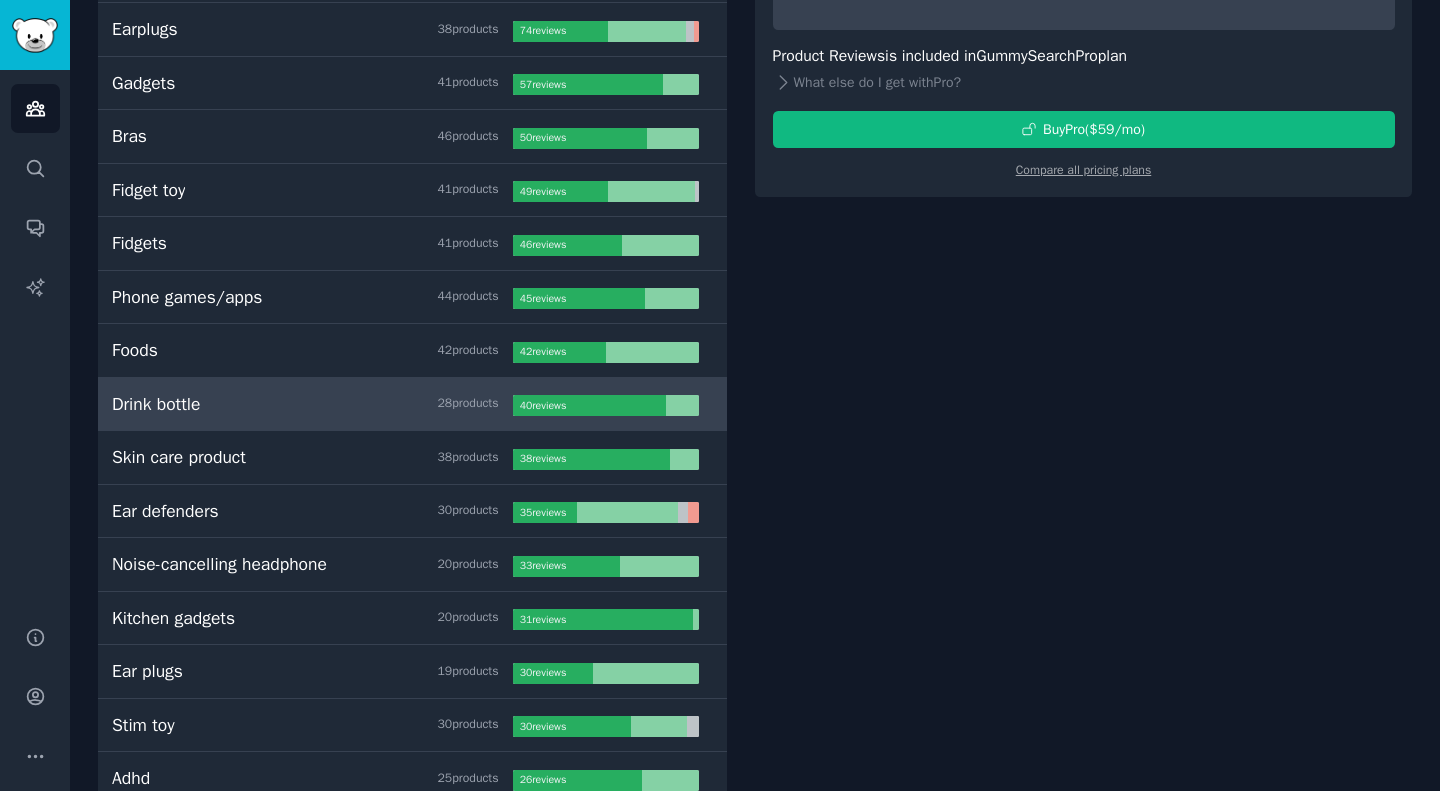 scroll, scrollTop: 318, scrollLeft: 0, axis: vertical 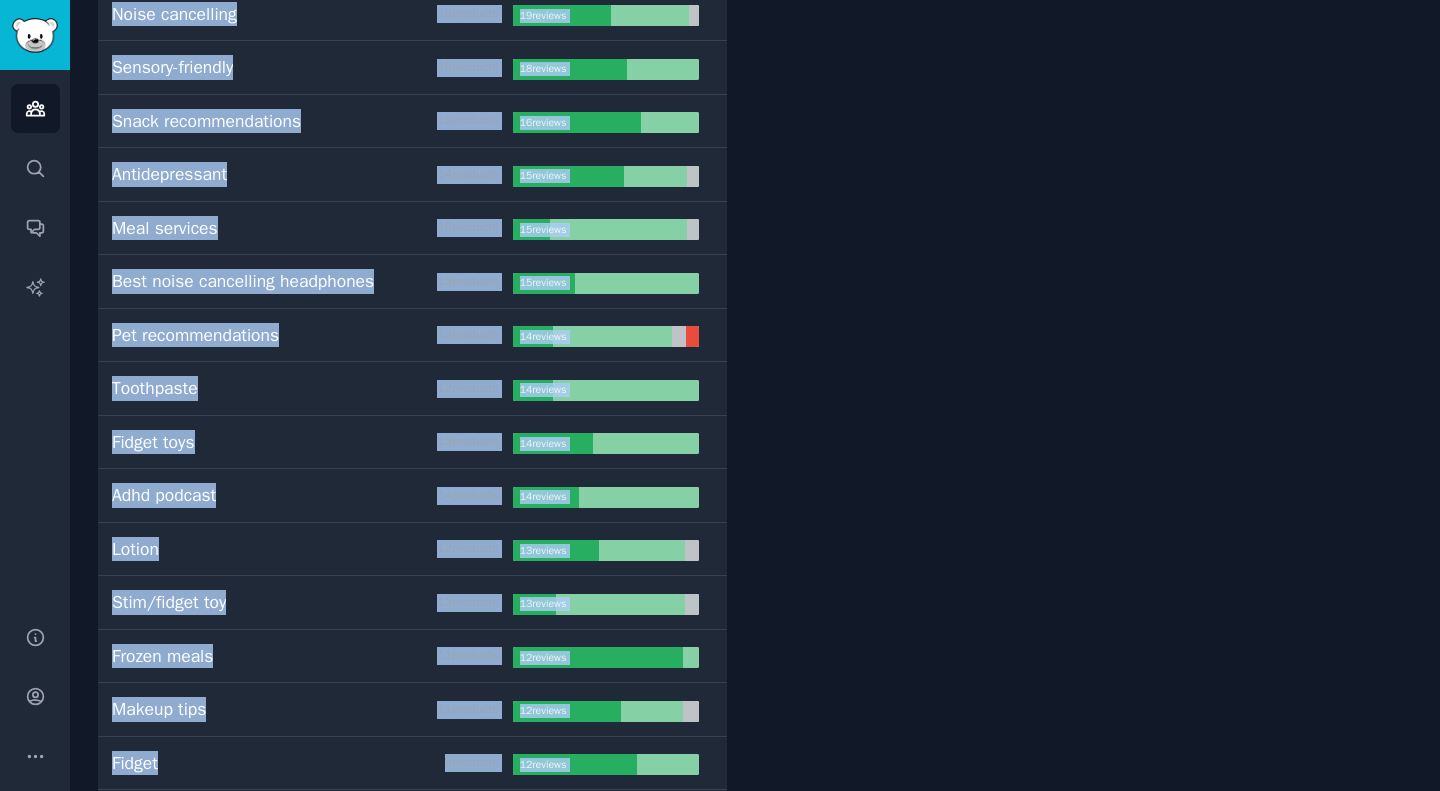 drag, startPoint x: 86, startPoint y: 209, endPoint x: 764, endPoint y: 662, distance: 815.4097 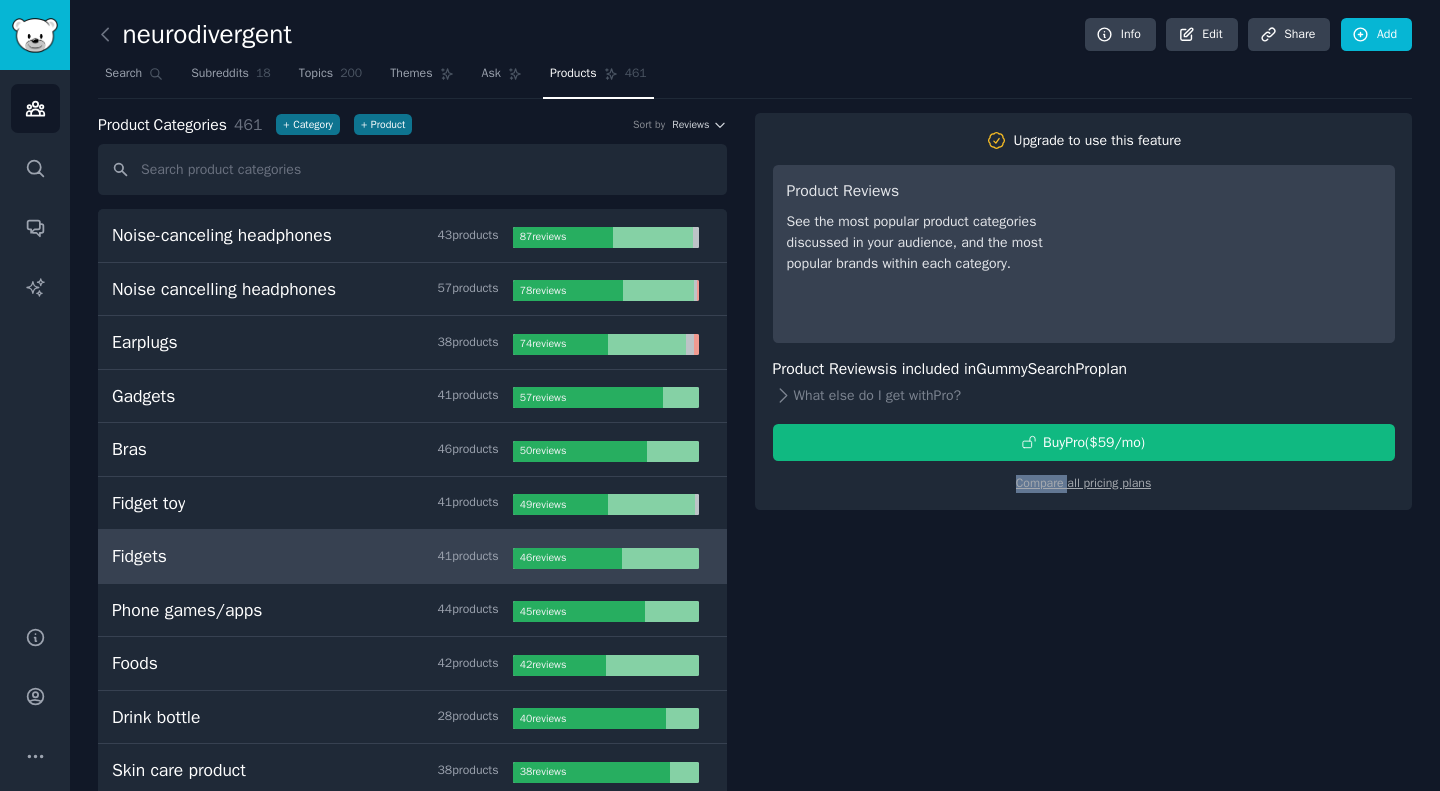 click on "Upgrade to use this feature Product Reviews See the most popular product categories discussed in your audience, and the most popular brands within each category. Product Reviews is included in GummySearch Pro plan What else do I get with Pro ? Buy Pro ($ 59 /mo ) Compare all pricing plans" at bounding box center (1083, 12493) 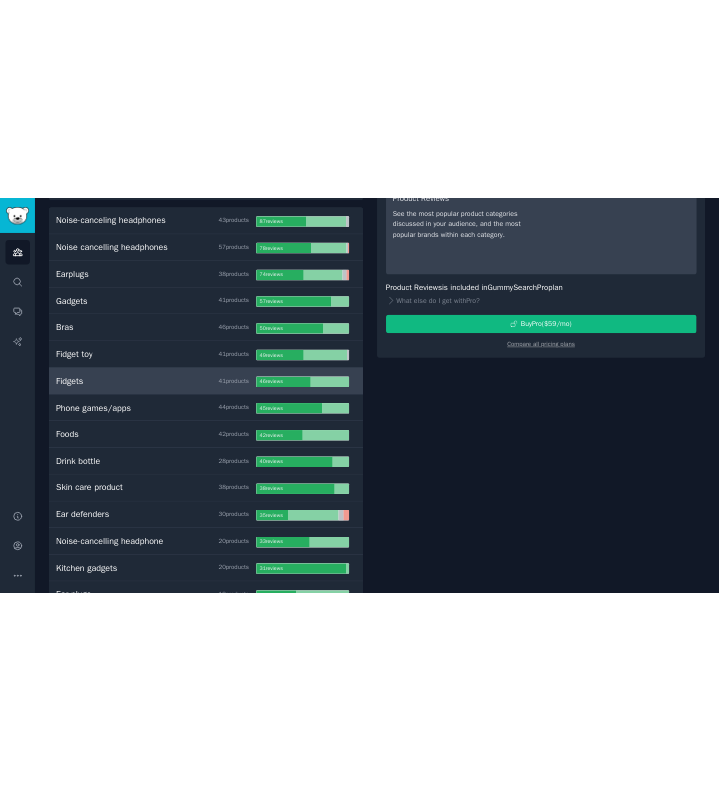 scroll, scrollTop: 0, scrollLeft: 0, axis: both 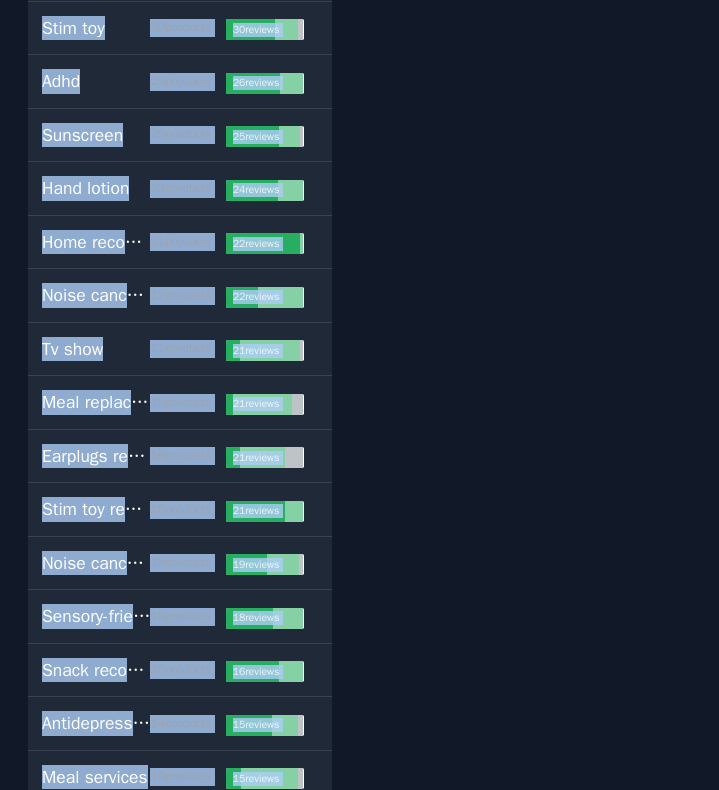 drag, startPoint x: 55, startPoint y: 35, endPoint x: 361, endPoint y: 442, distance: 509.20035 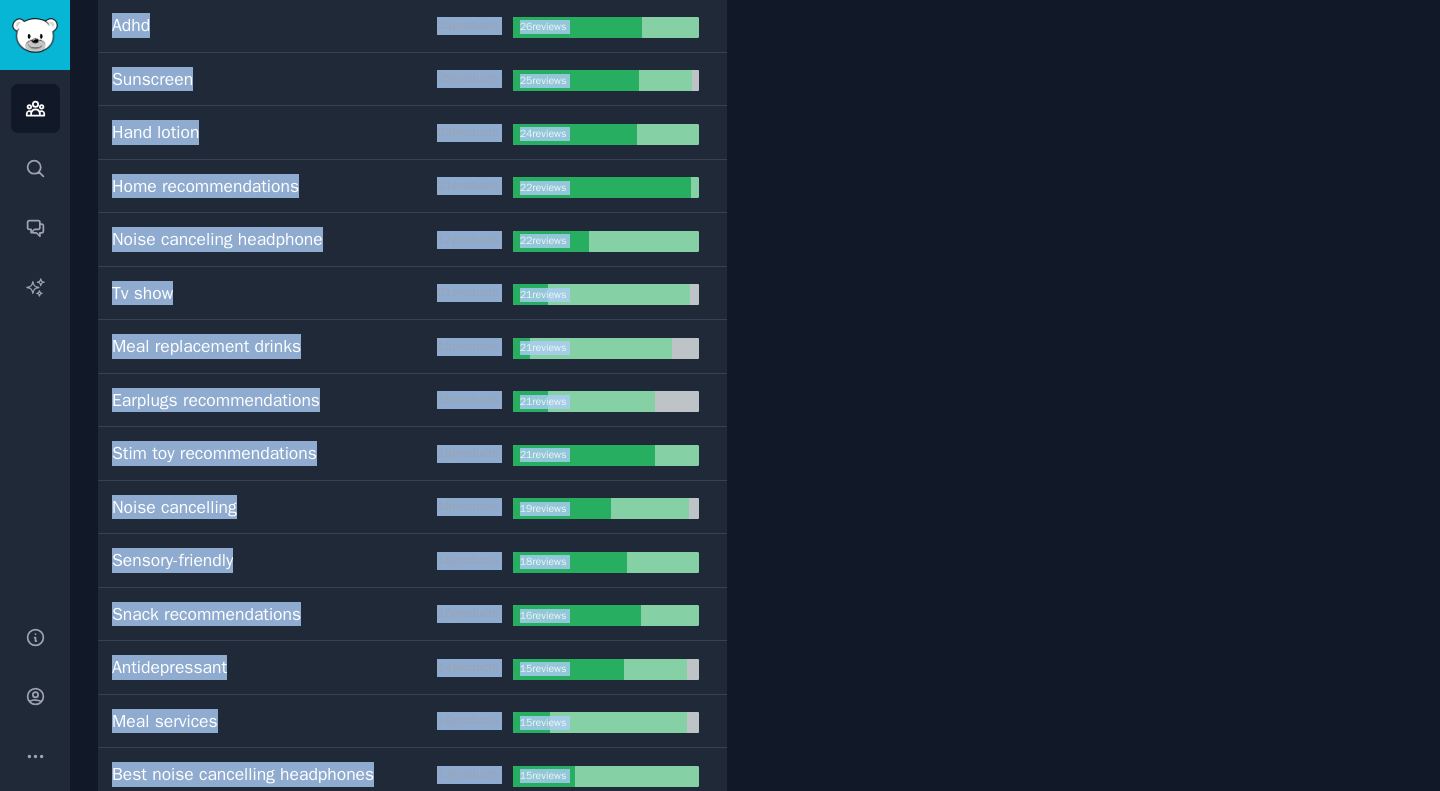 click on "Upgrade to use this feature Product Reviews See the most popular product categories discussed in your audience, and the most popular brands within each category. Product Reviews is included in GummySearch Pro plan What else do I get with Pro ? Buy Pro ($ 59 /mo ) Compare all pricing plans" at bounding box center [1083, 11427] 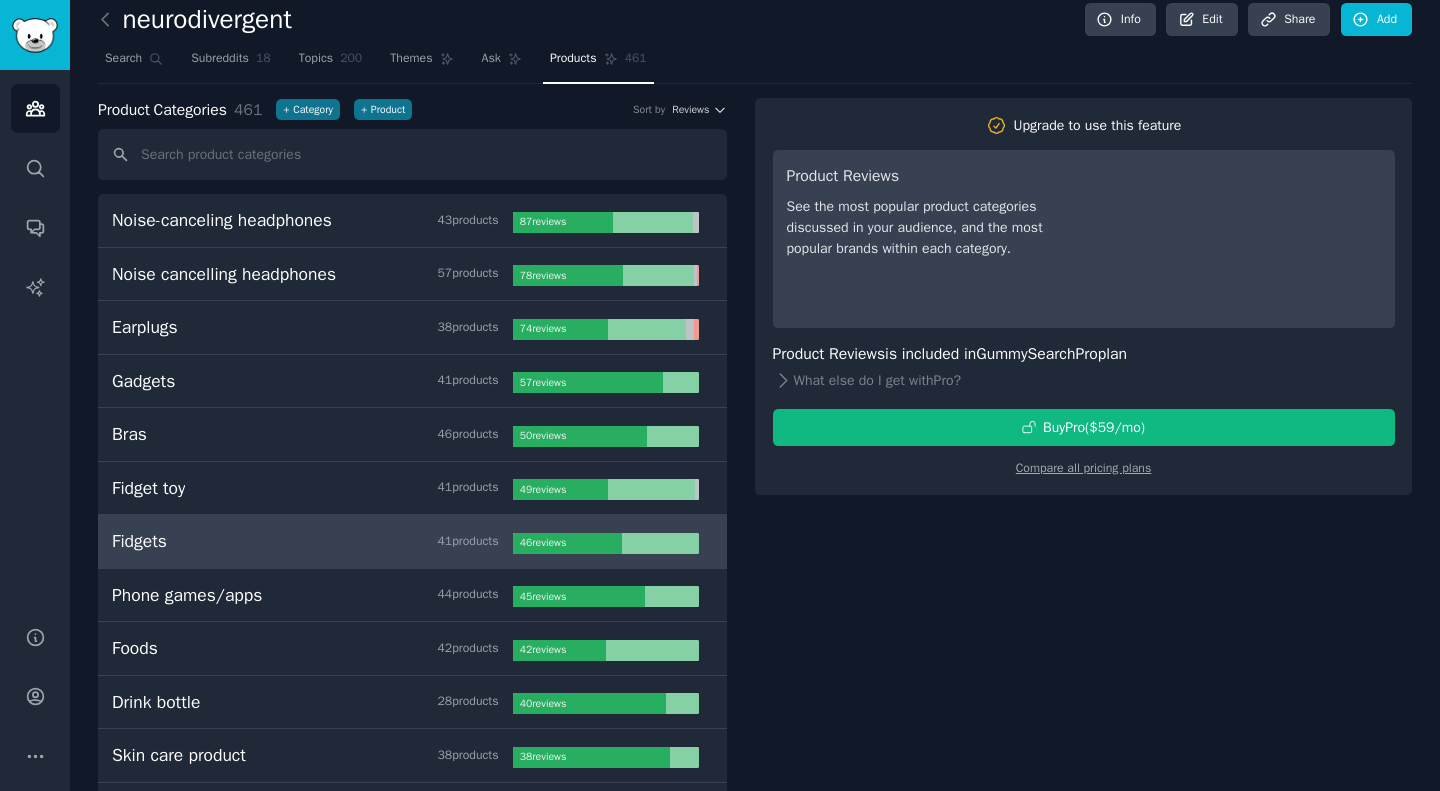 scroll, scrollTop: 14, scrollLeft: 0, axis: vertical 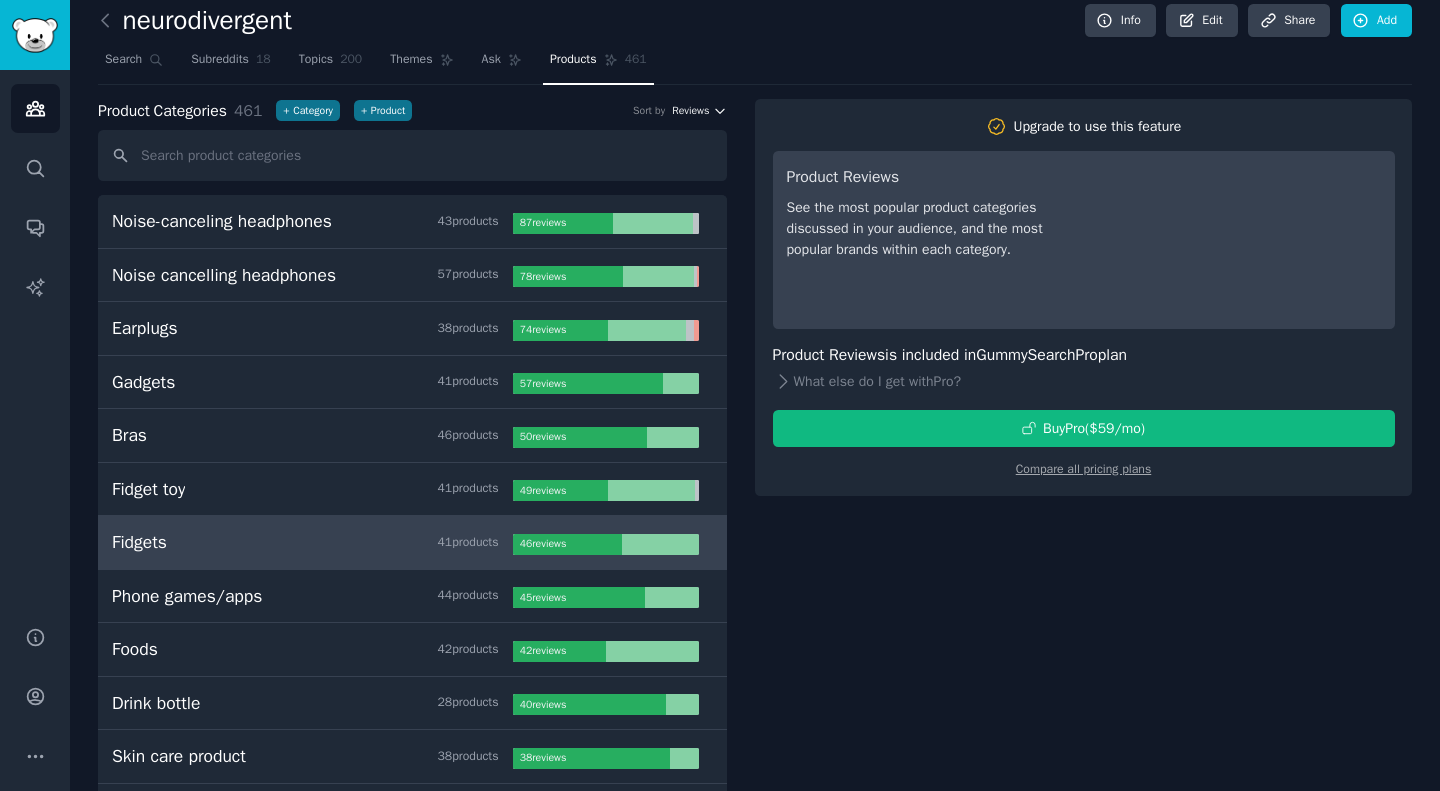 click 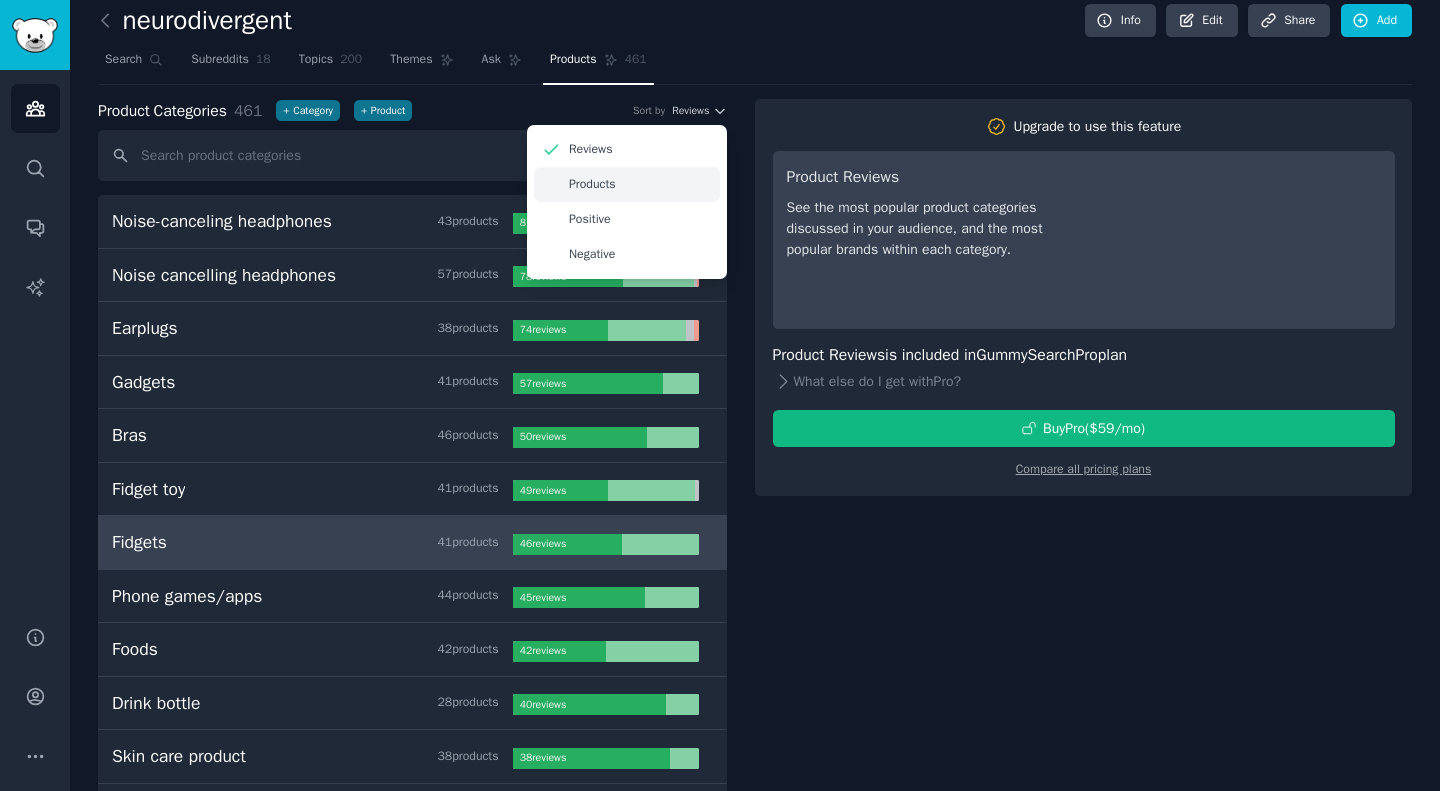 click on "Products" at bounding box center [627, 184] 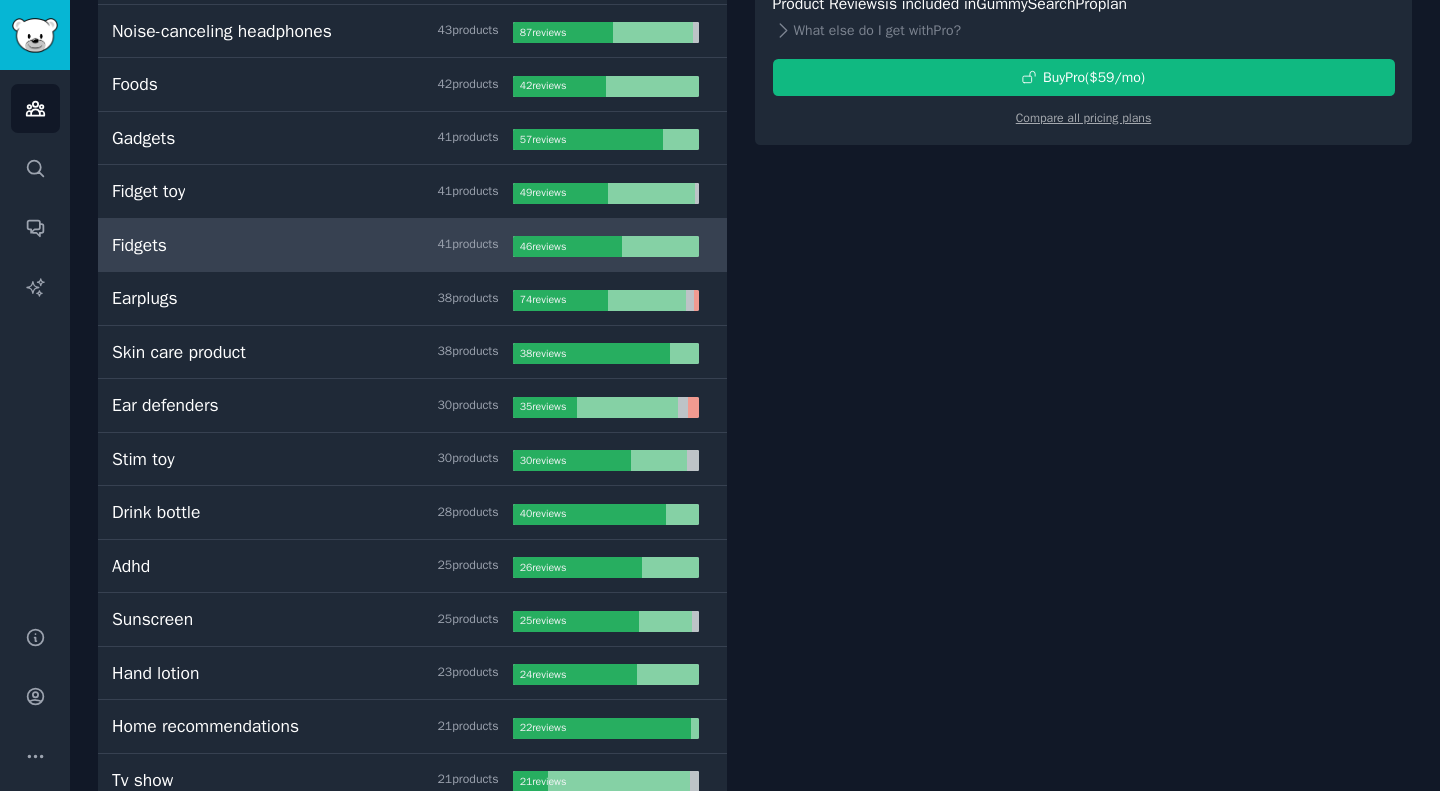 scroll, scrollTop: 44, scrollLeft: 0, axis: vertical 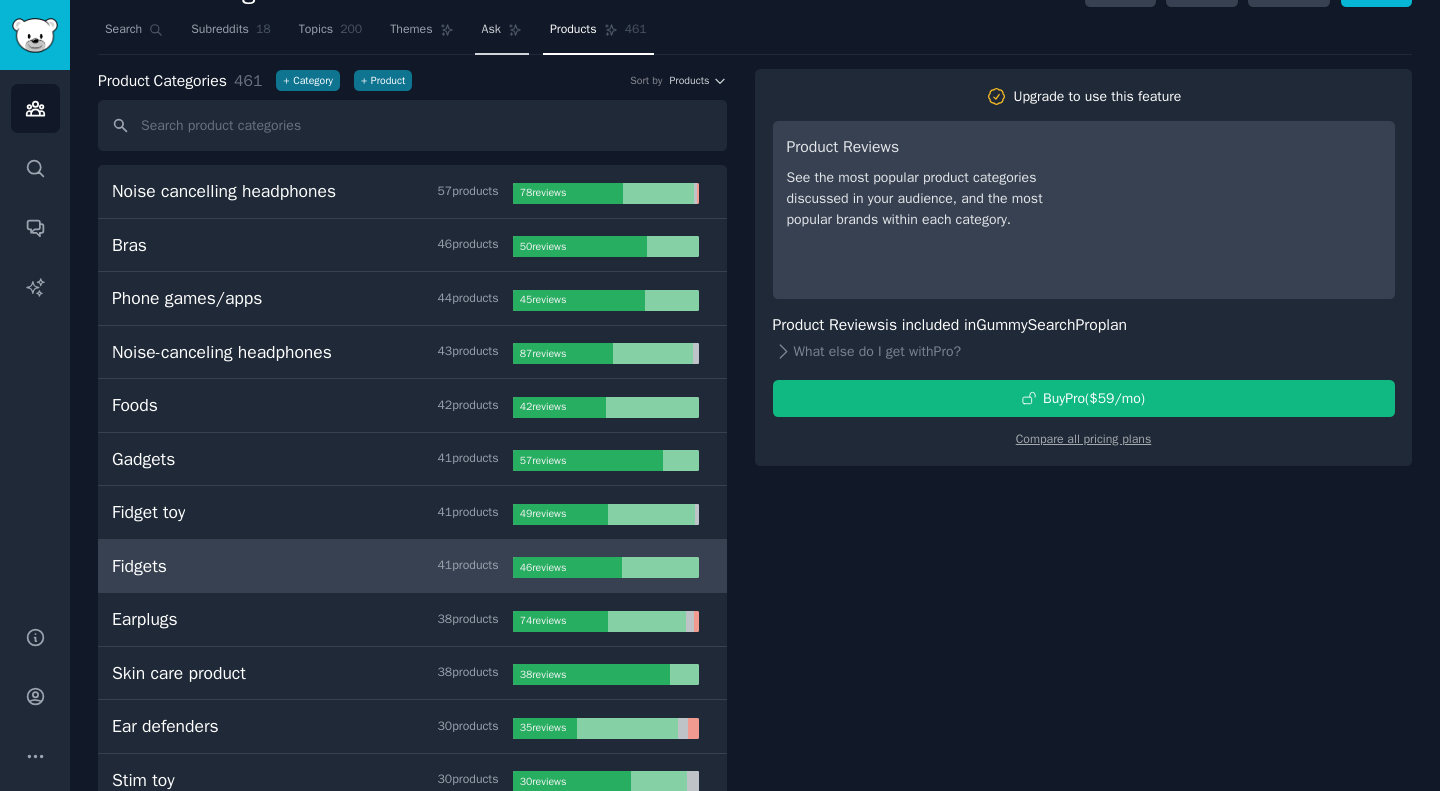 click on "Ask" at bounding box center [491, 30] 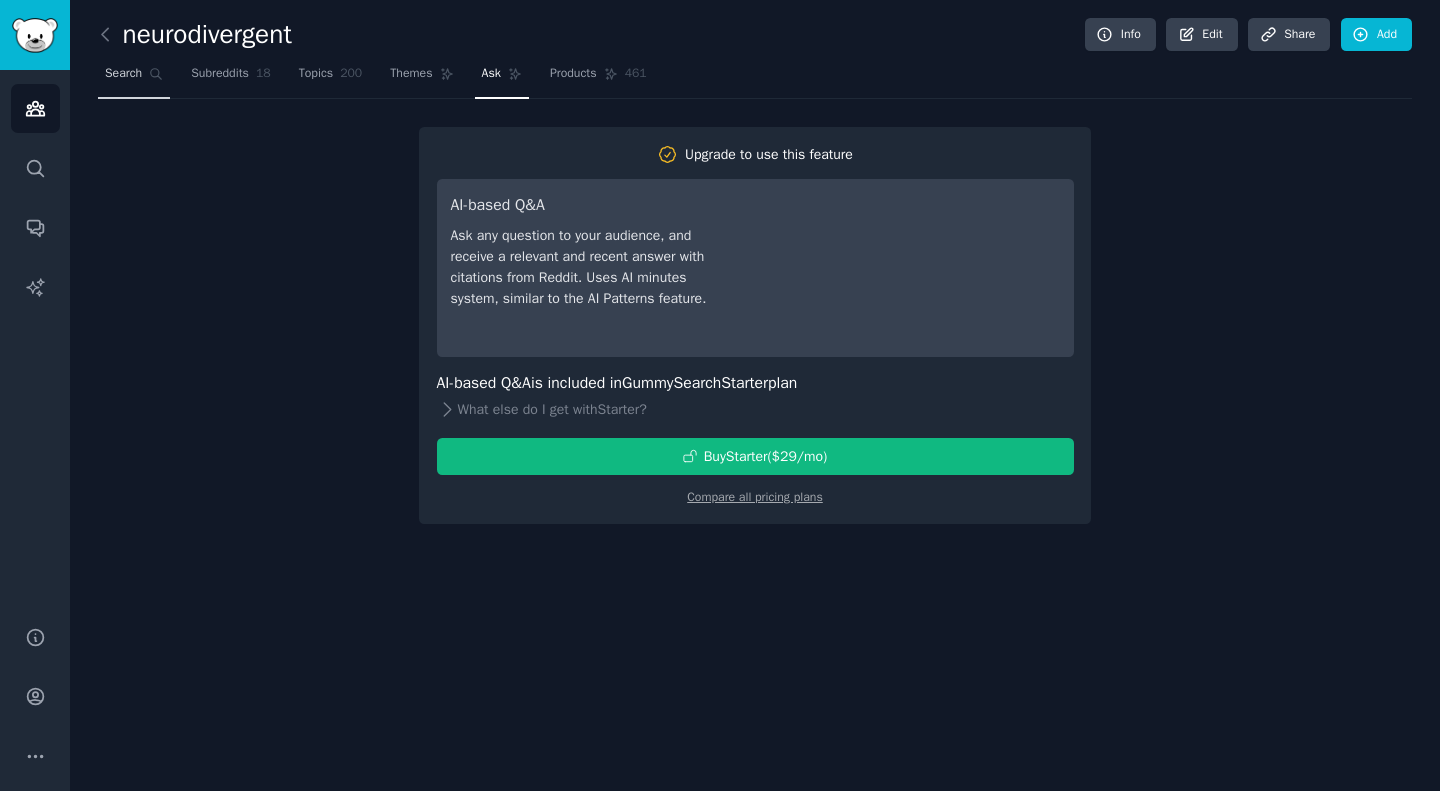 click on "Search" at bounding box center [134, 78] 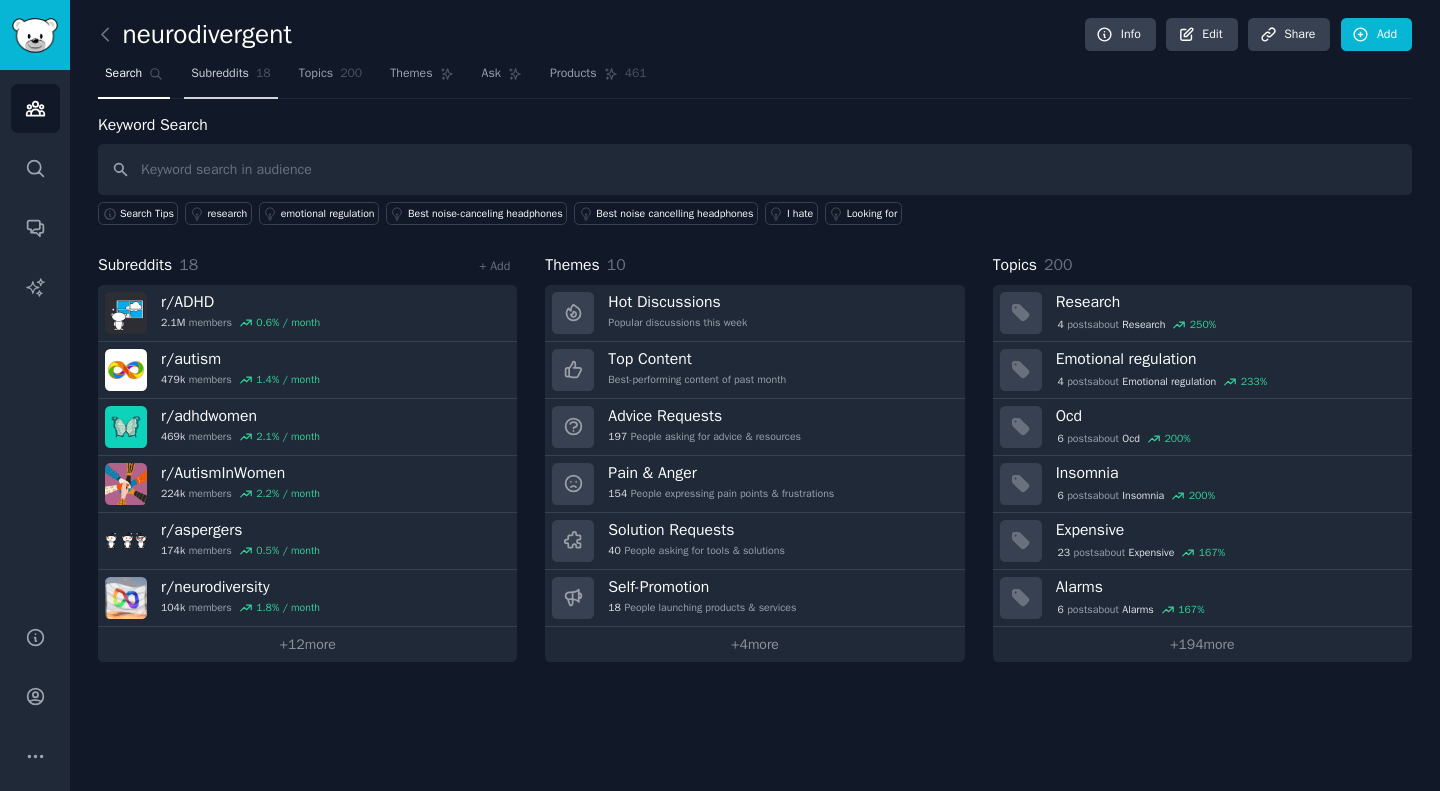 click on "Subreddits" at bounding box center [220, 74] 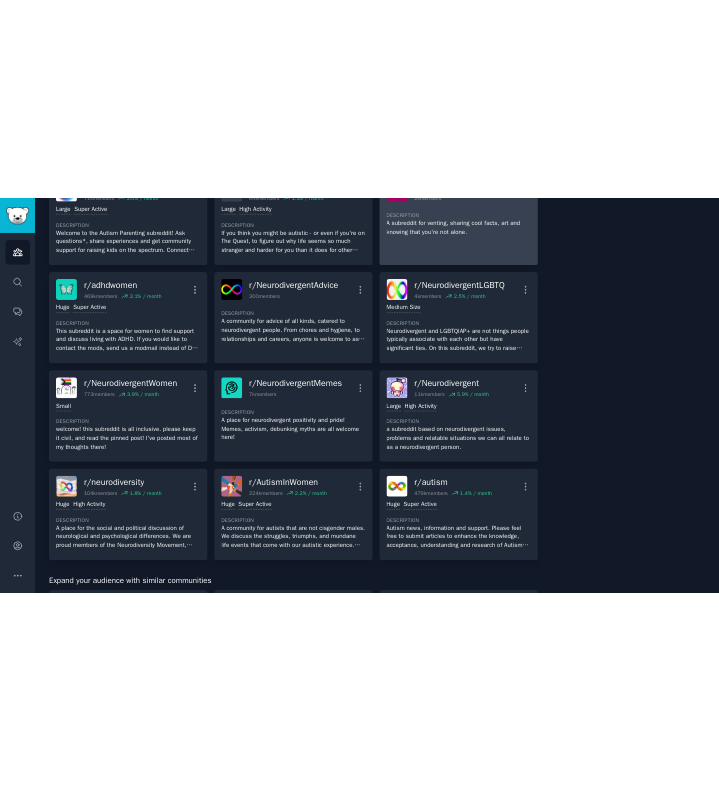 scroll, scrollTop: 587, scrollLeft: 0, axis: vertical 